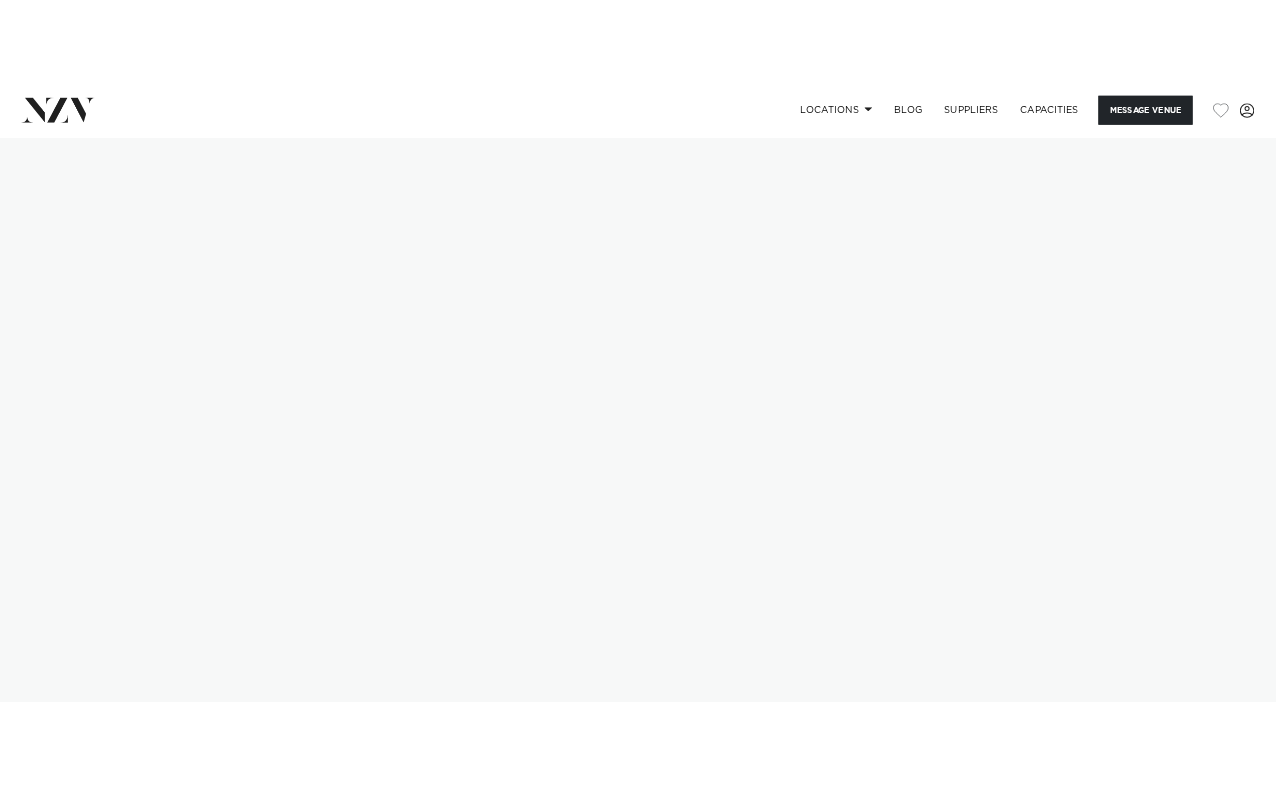 scroll, scrollTop: 0, scrollLeft: 0, axis: both 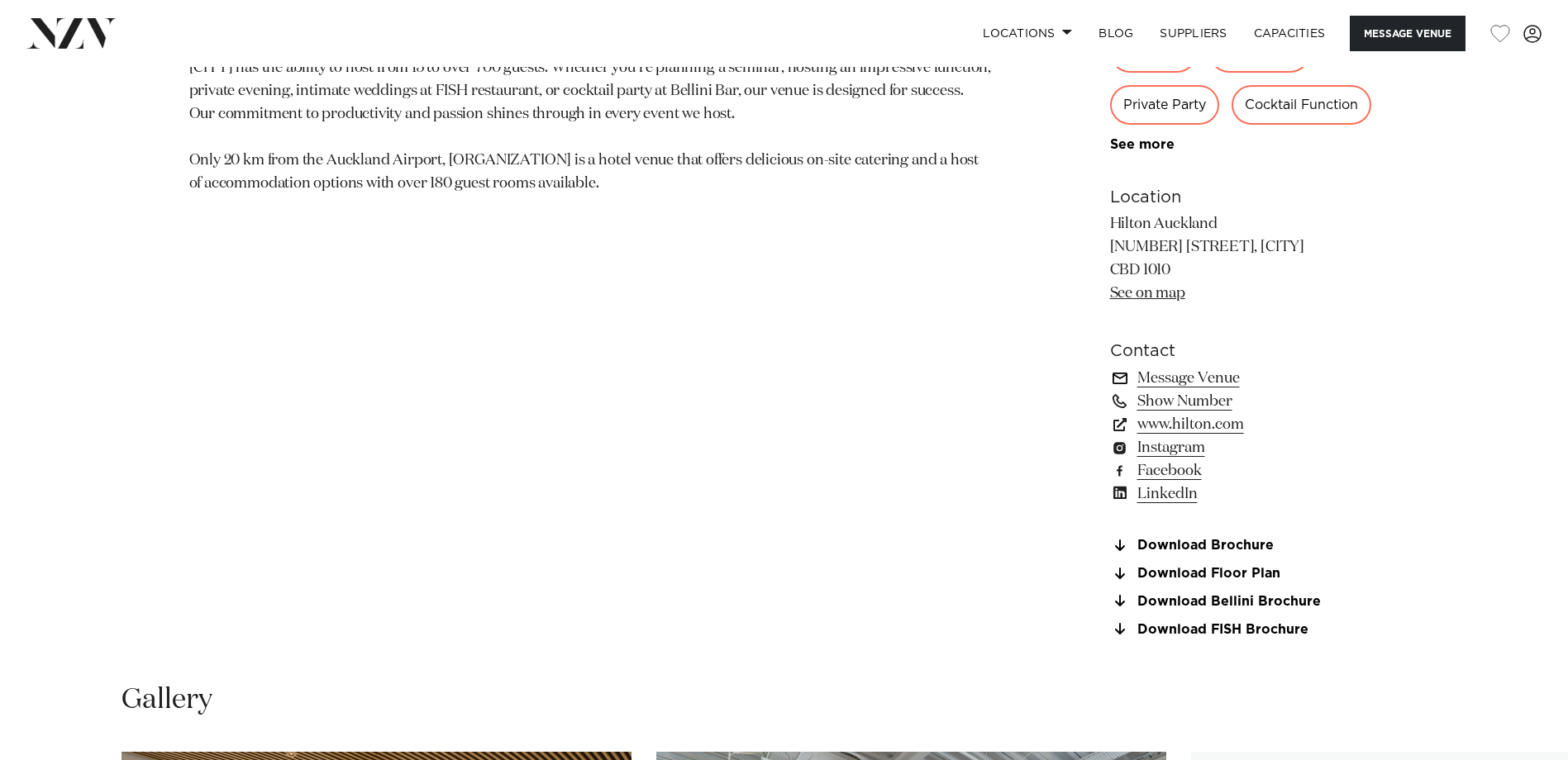 click on "Message Venue" at bounding box center (1245, 378) 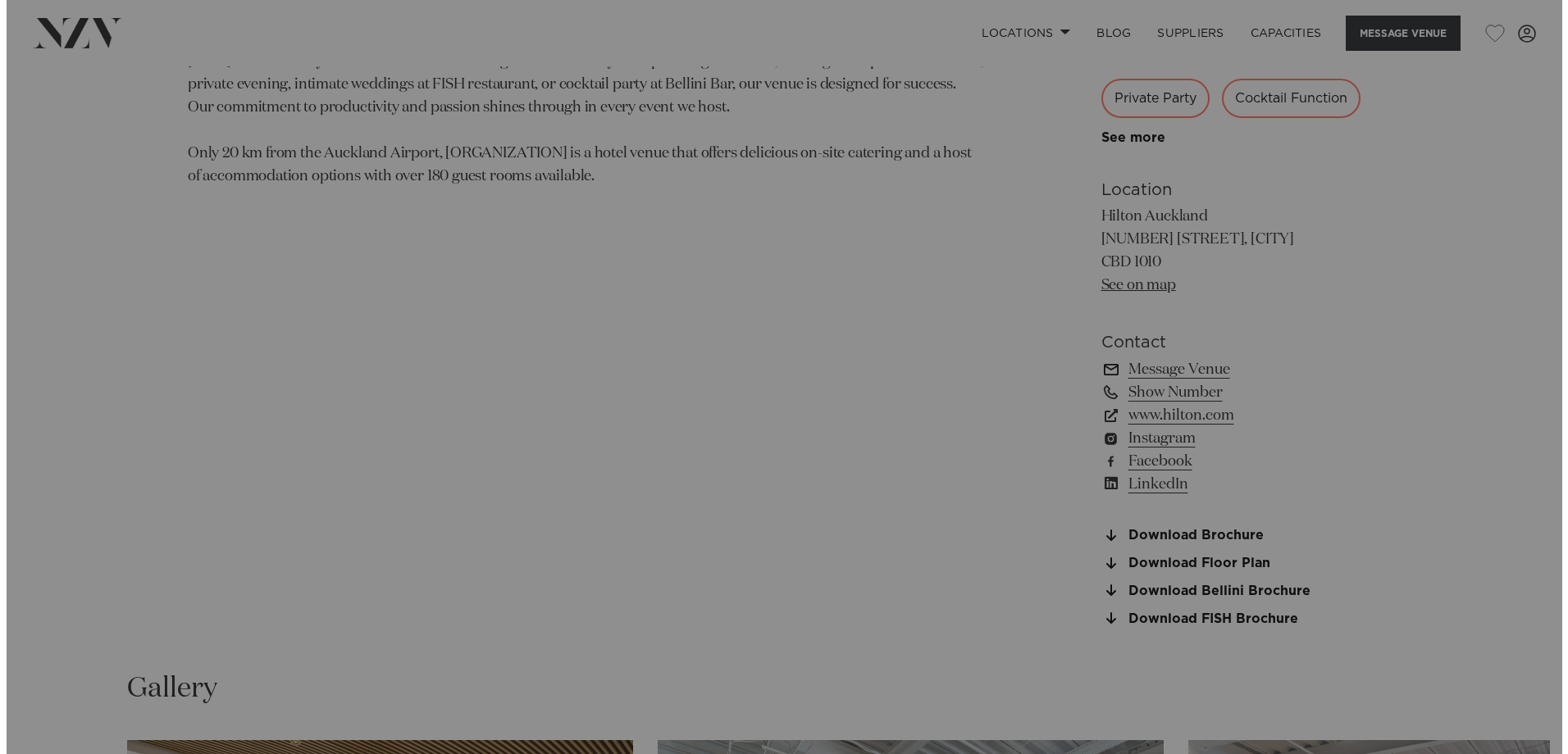 scroll, scrollTop: 1153, scrollLeft: 0, axis: vertical 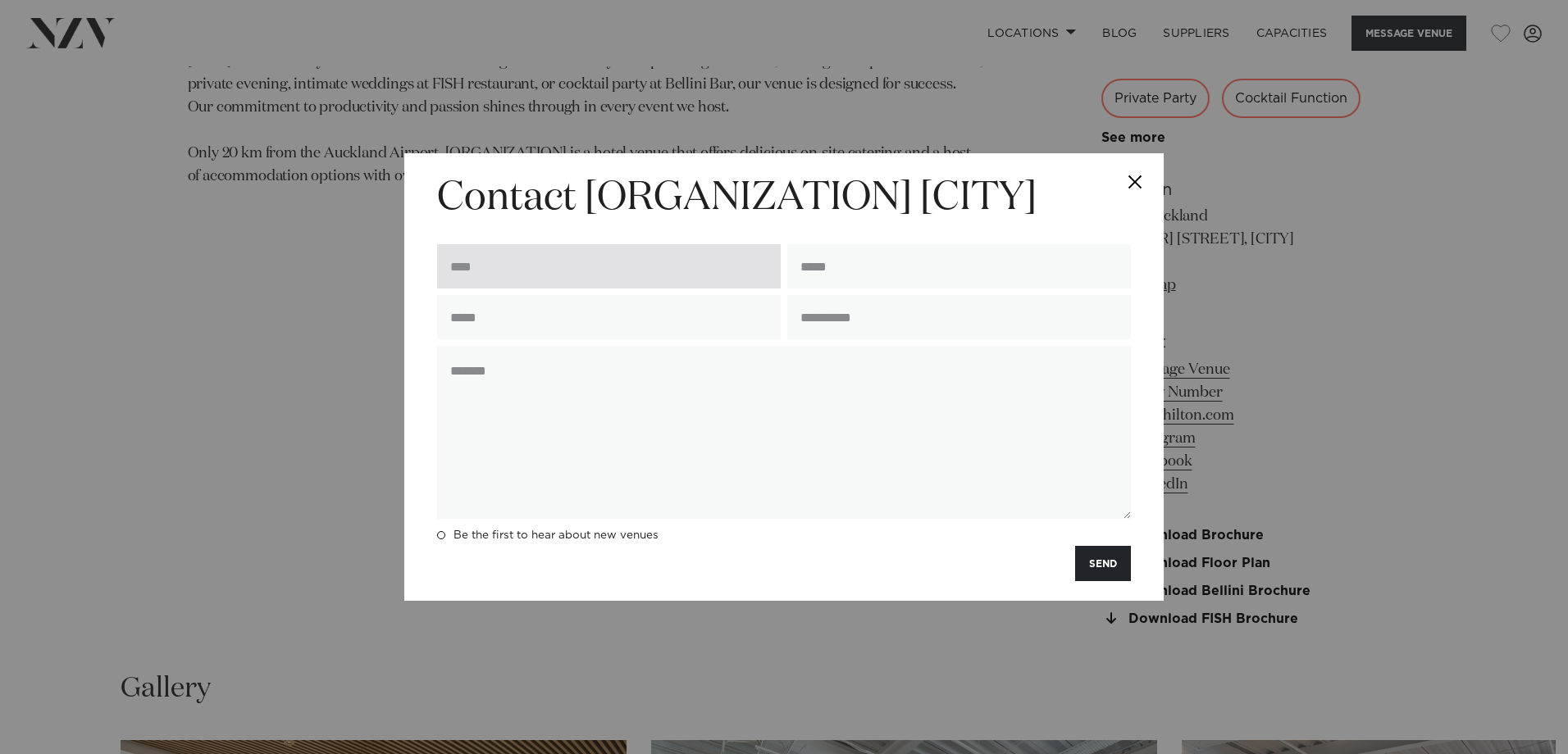 click at bounding box center [609, 266] 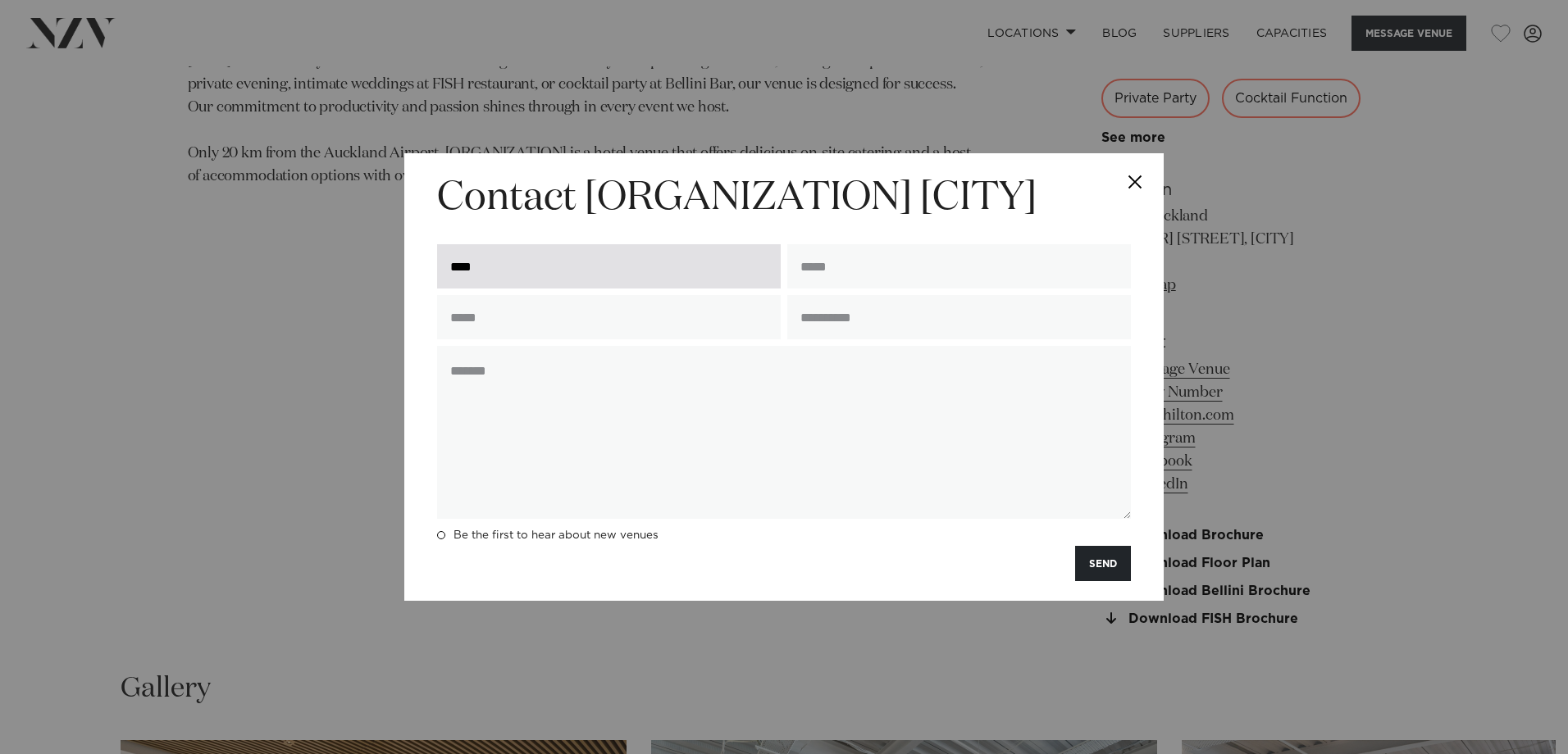 type on "**********" 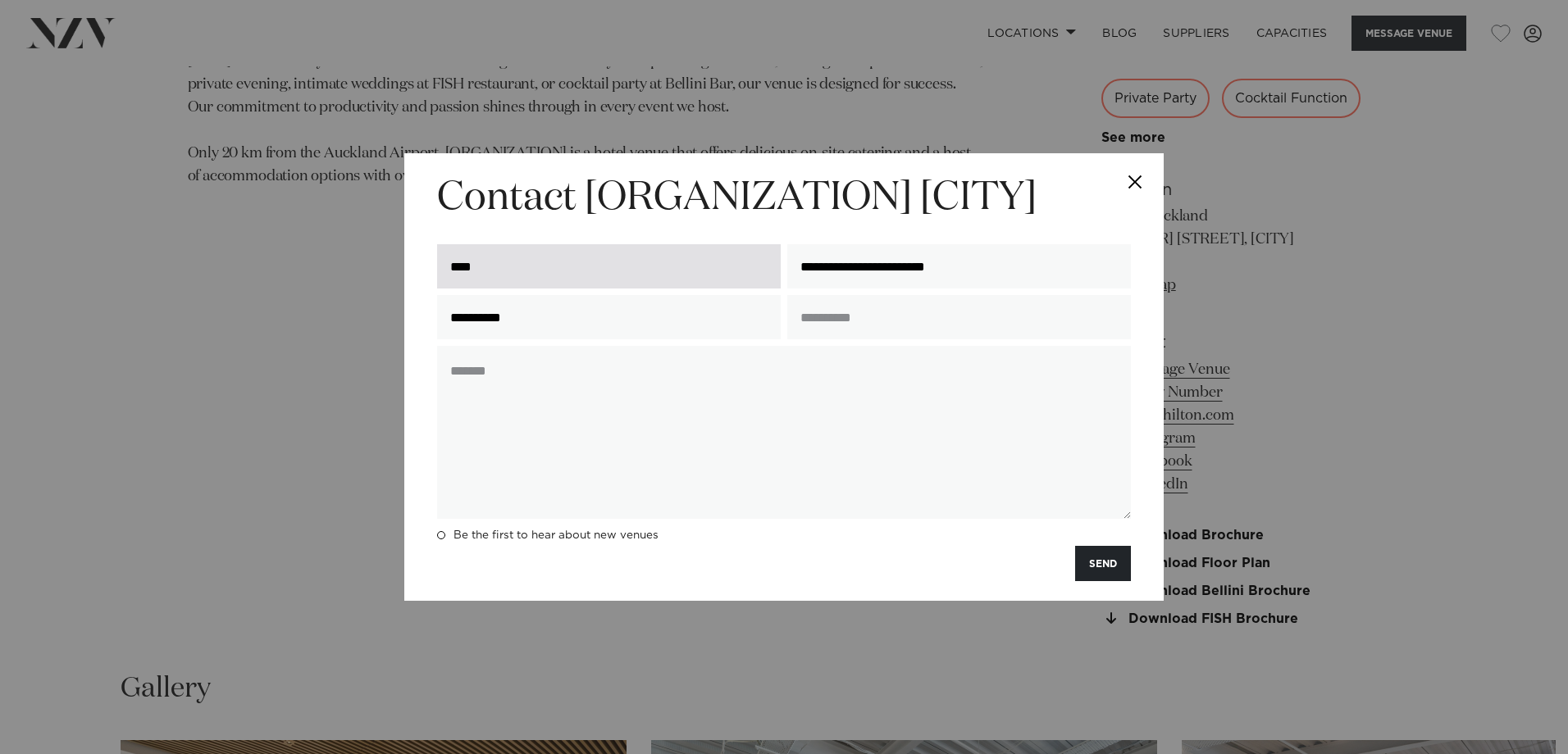 type on "********" 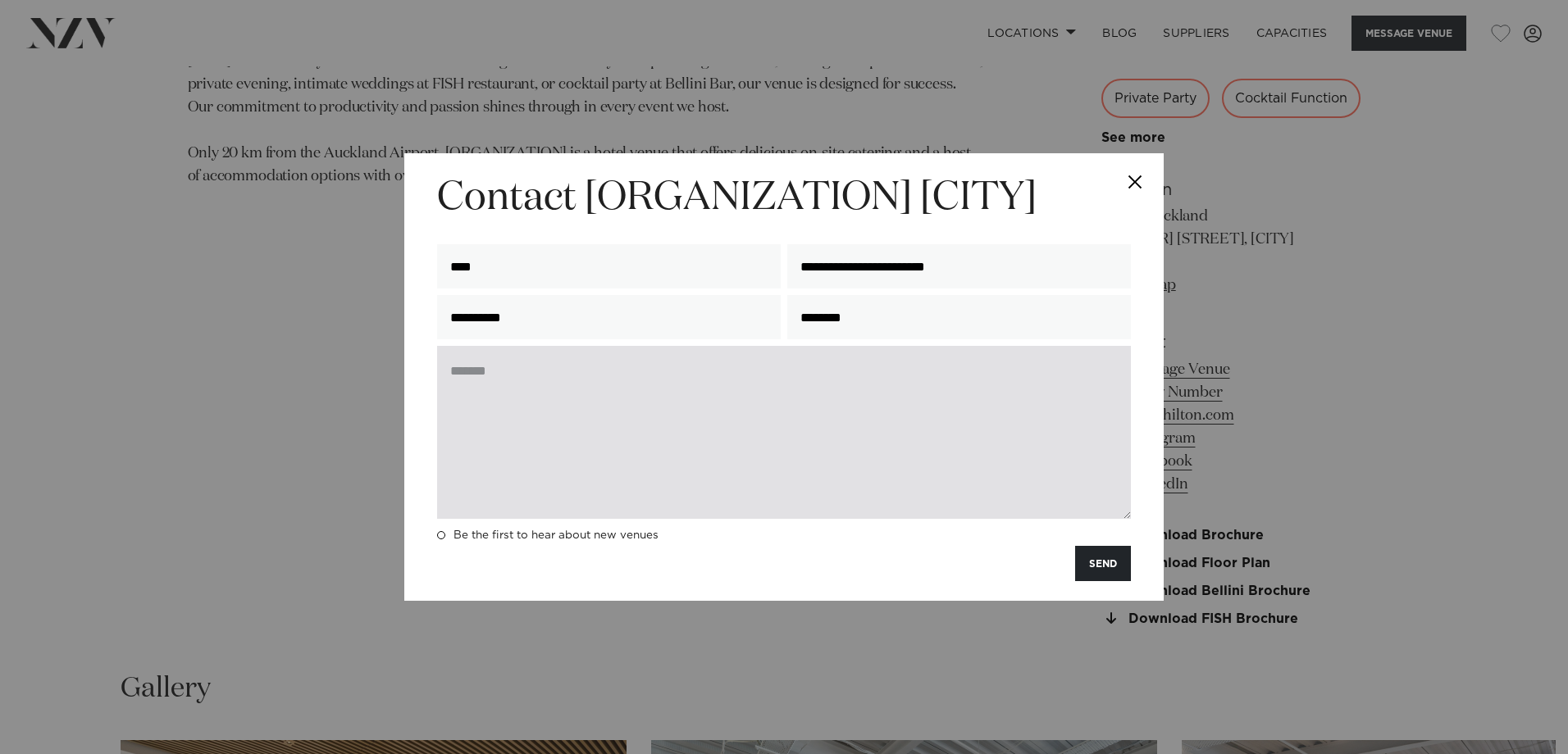 click at bounding box center [784, 432] 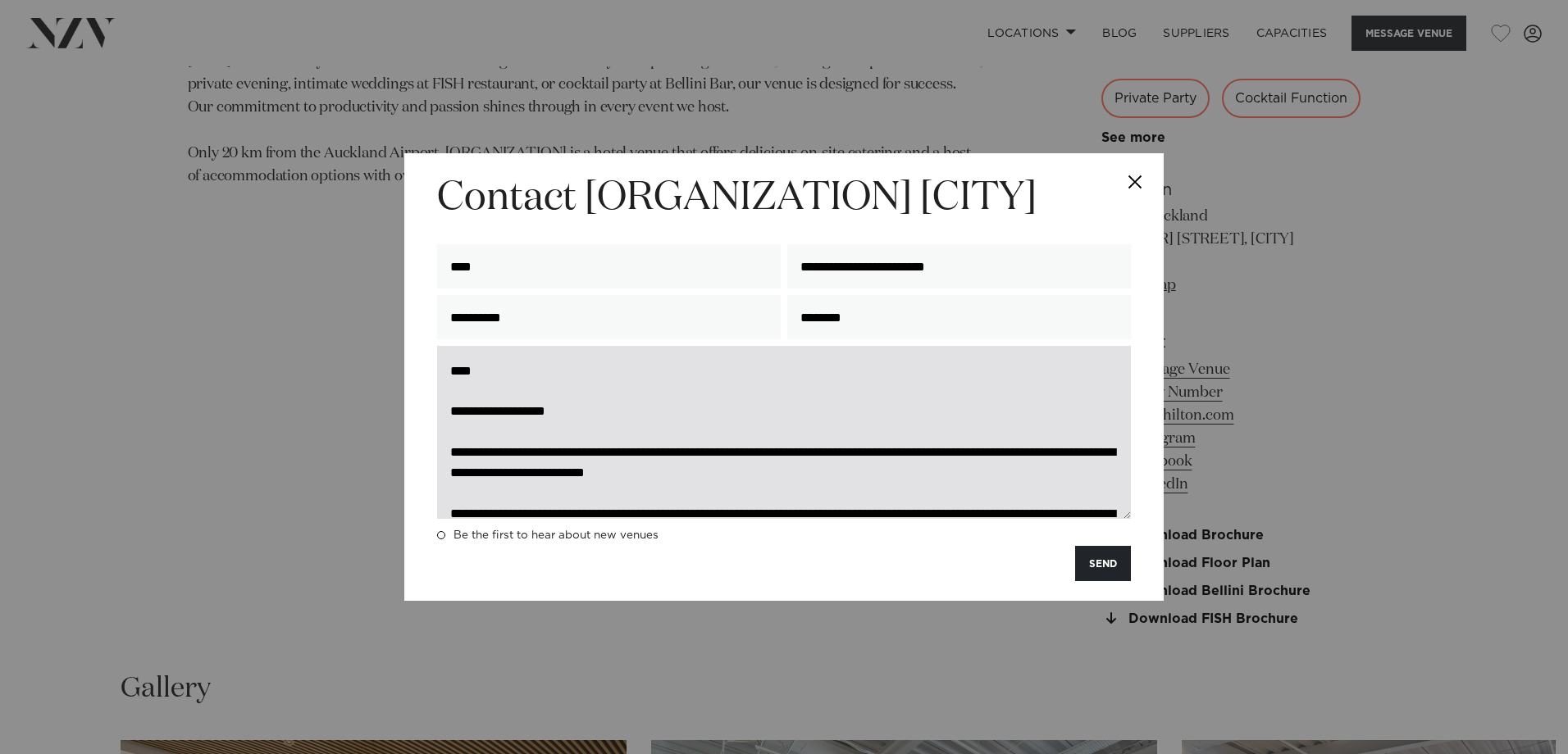 scroll, scrollTop: 329, scrollLeft: 0, axis: vertical 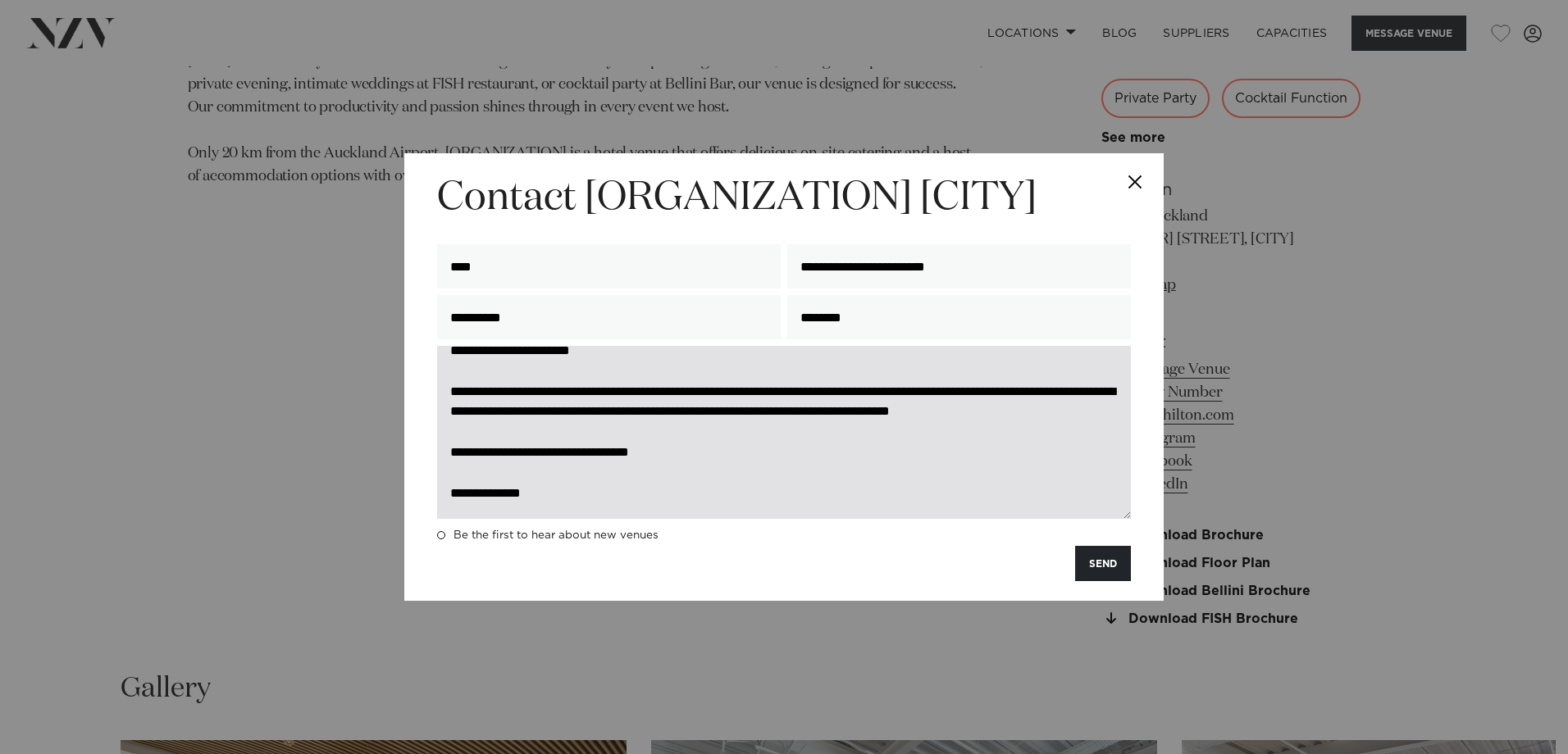 click on "**********" at bounding box center (784, 432) 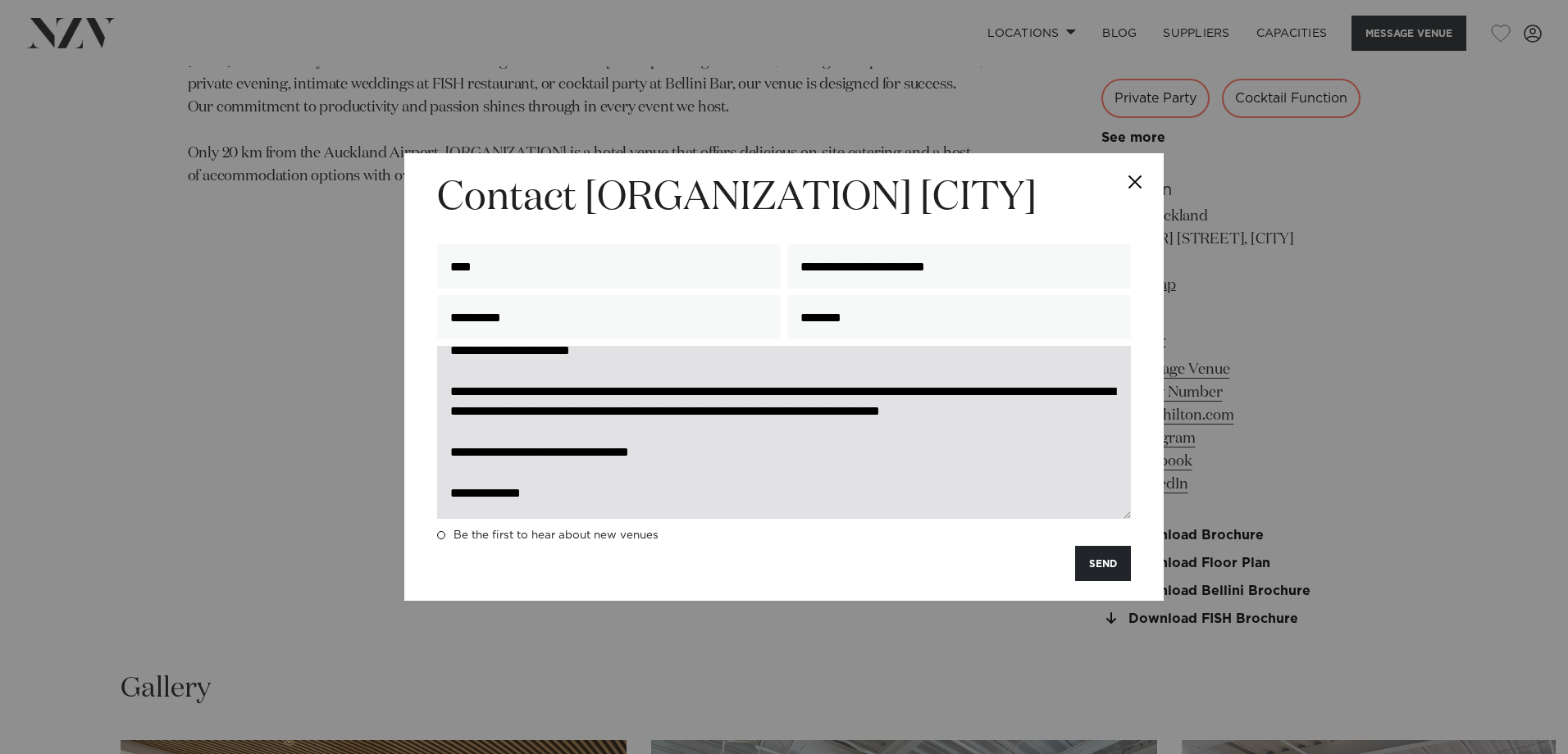 scroll, scrollTop: 347, scrollLeft: 0, axis: vertical 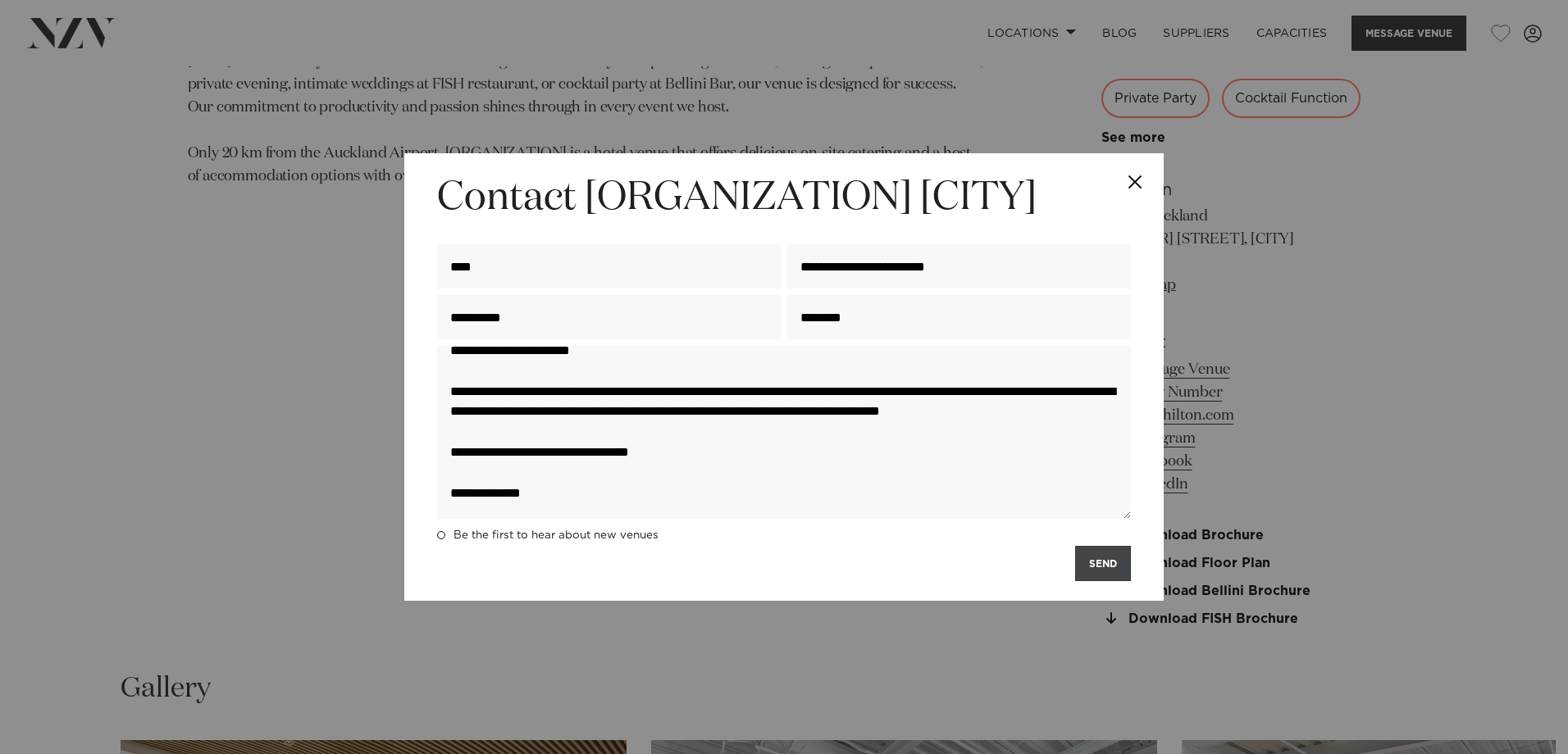 type on "**********" 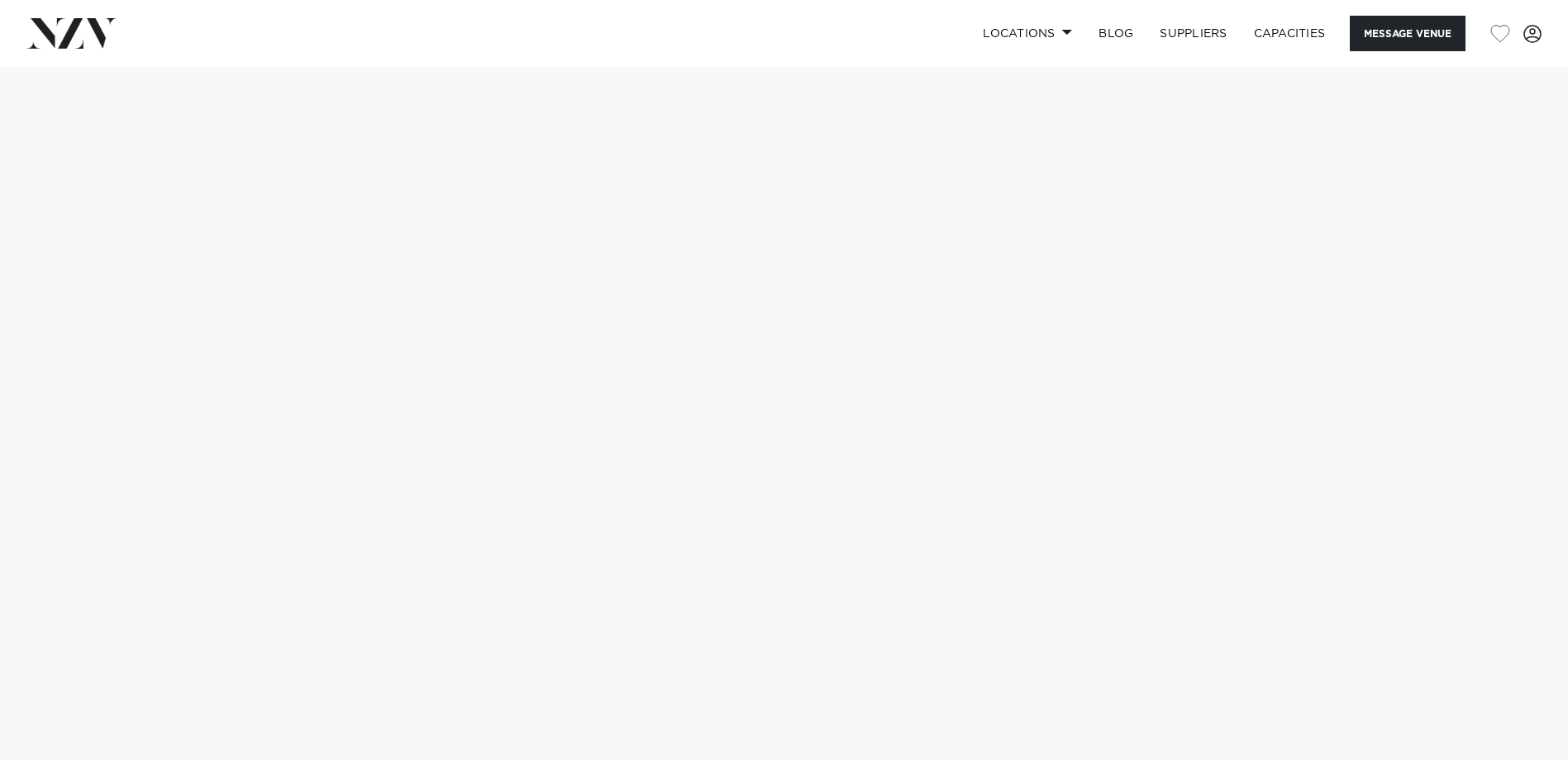scroll, scrollTop: 0, scrollLeft: 0, axis: both 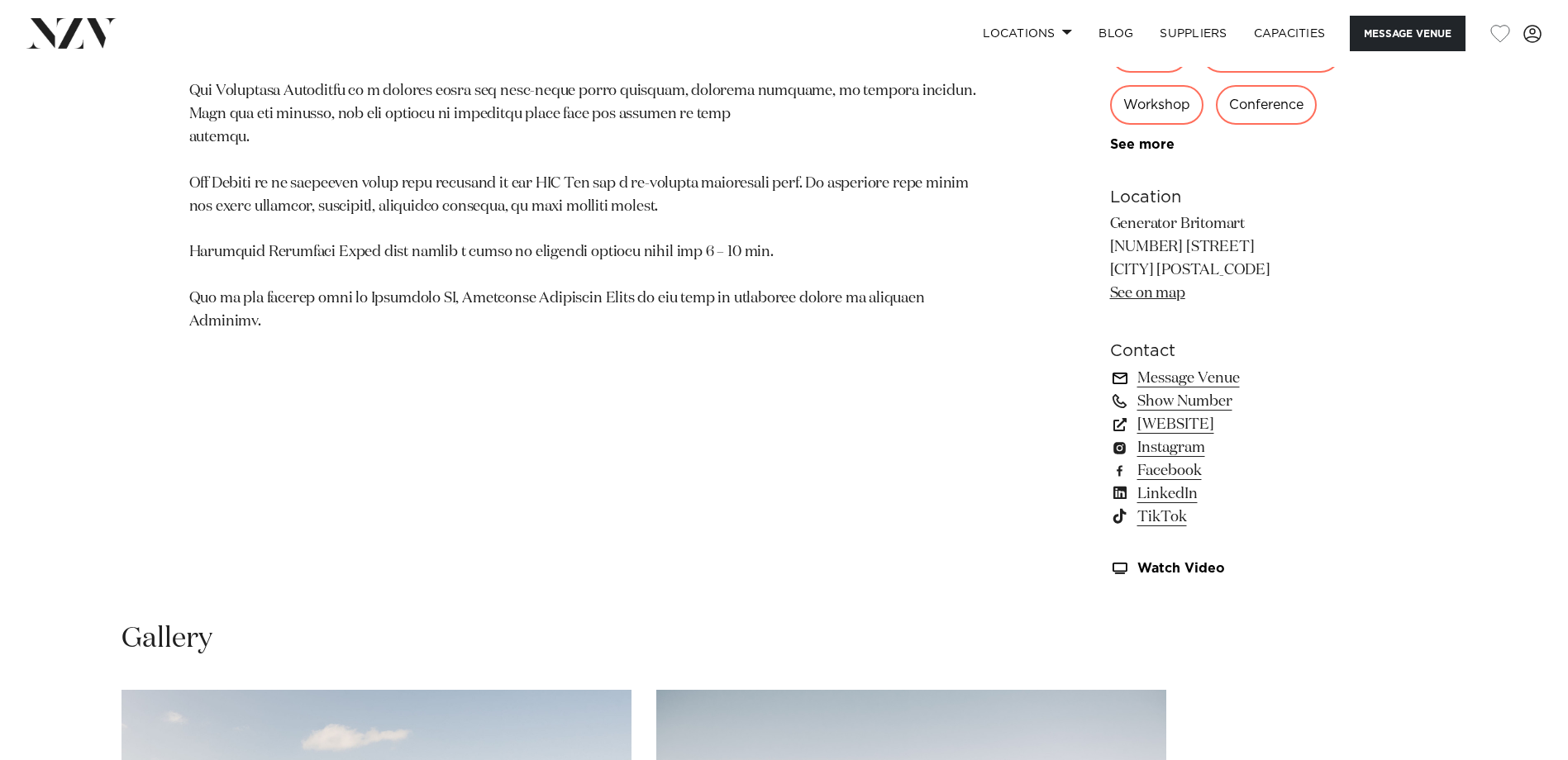 click on "Message Venue" at bounding box center [1245, 378] 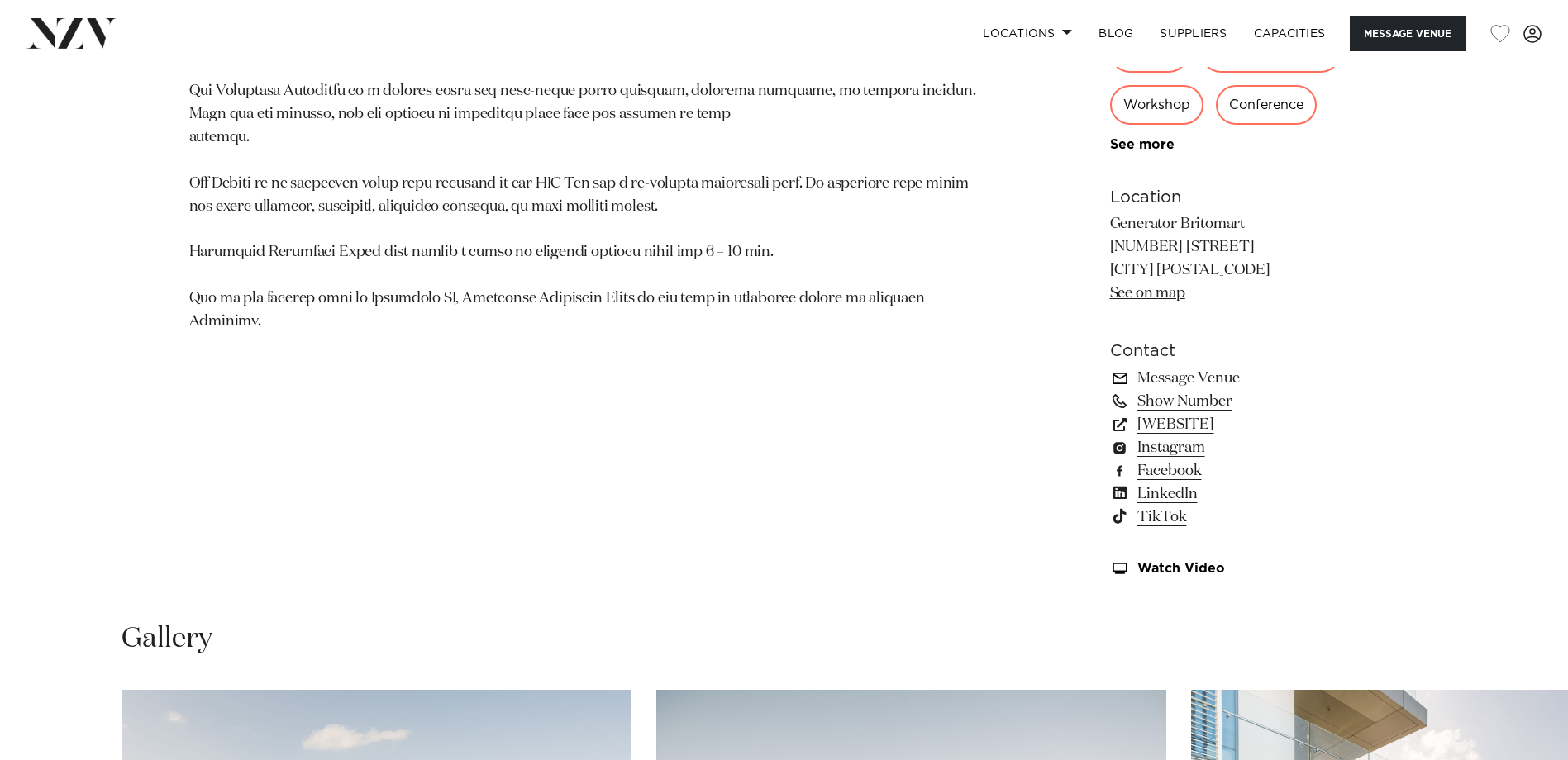 scroll, scrollTop: 1162, scrollLeft: 0, axis: vertical 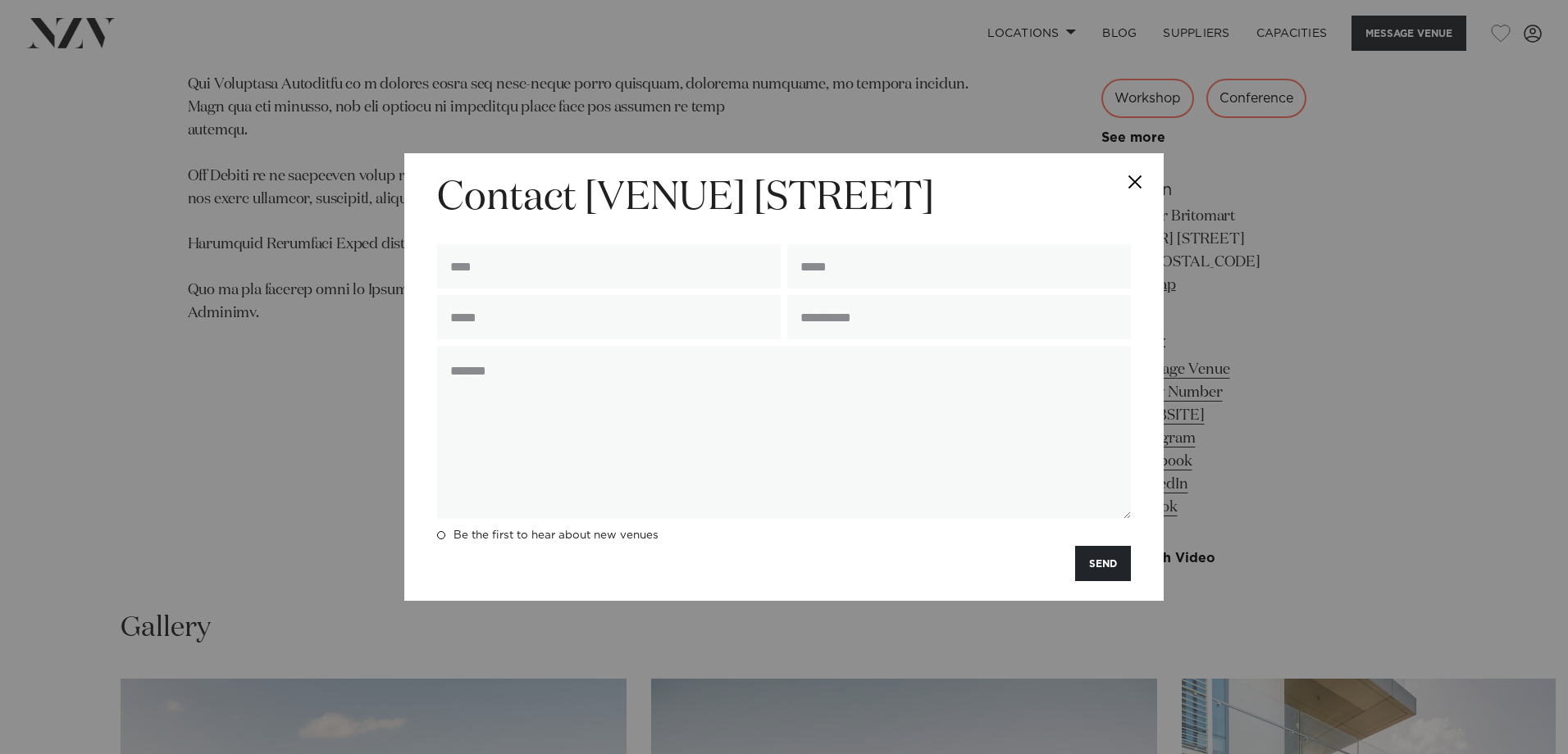 click at bounding box center [1135, 182] 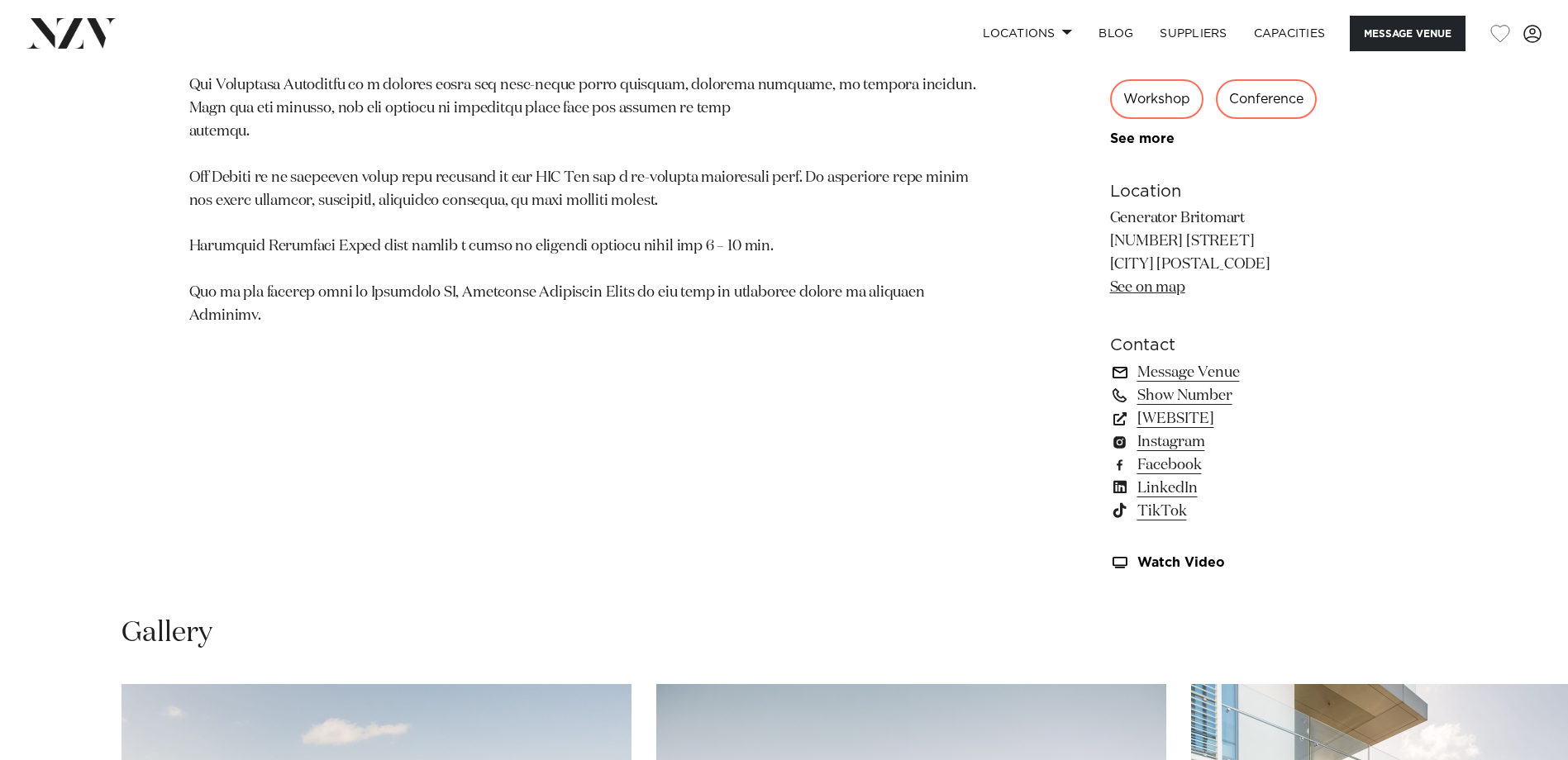 click on "Message Venue" at bounding box center (1245, 373) 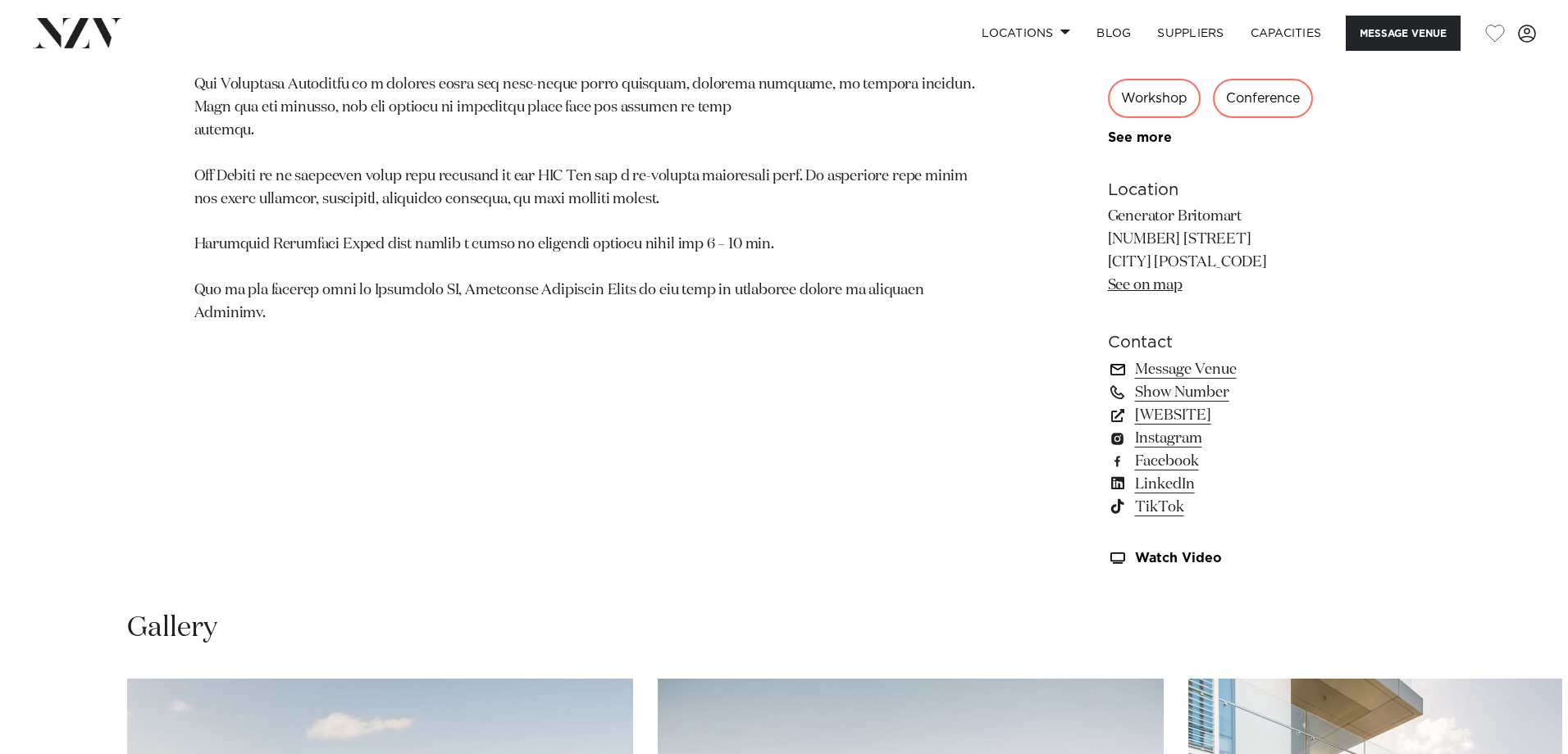 scroll, scrollTop: 1159, scrollLeft: 0, axis: vertical 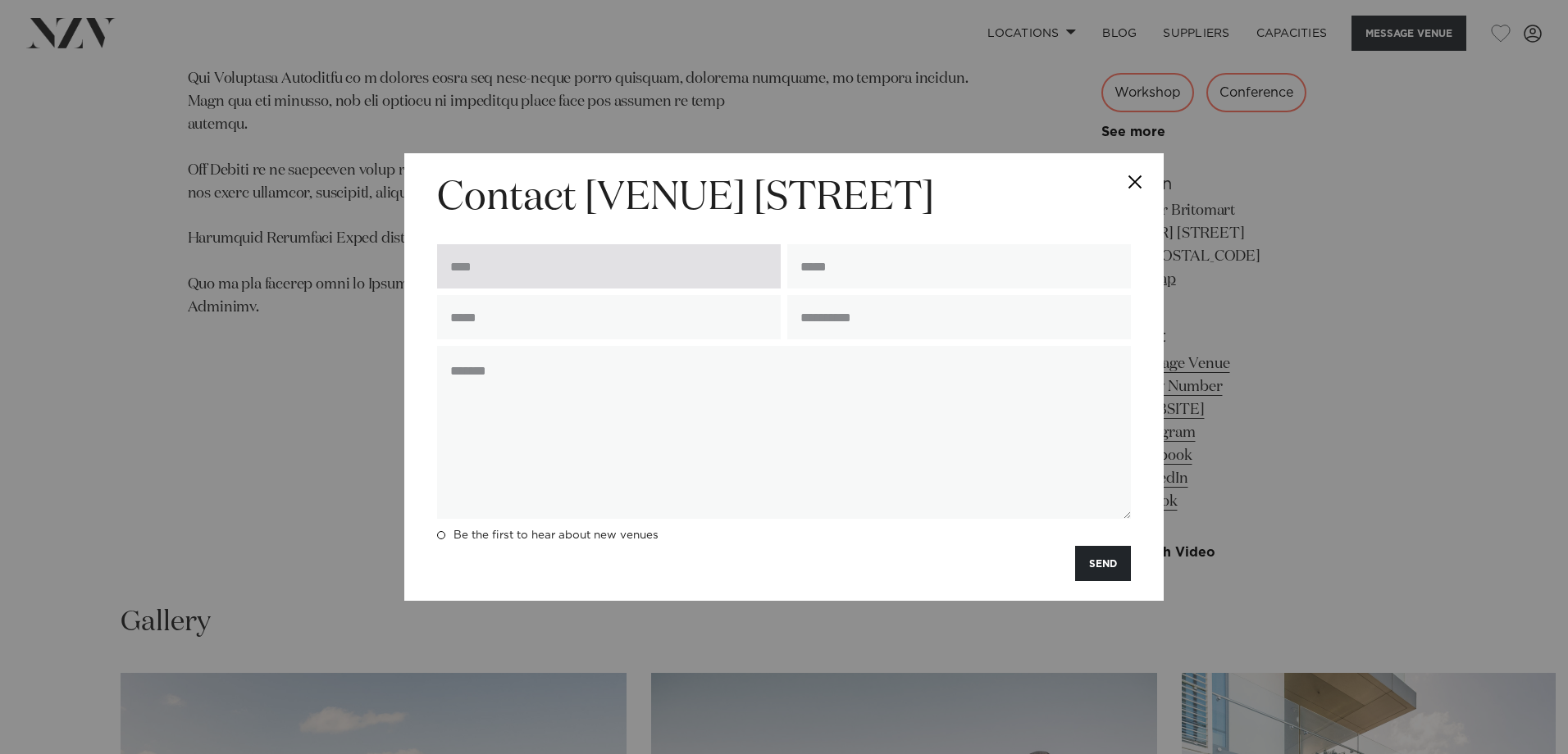 click at bounding box center (609, 266) 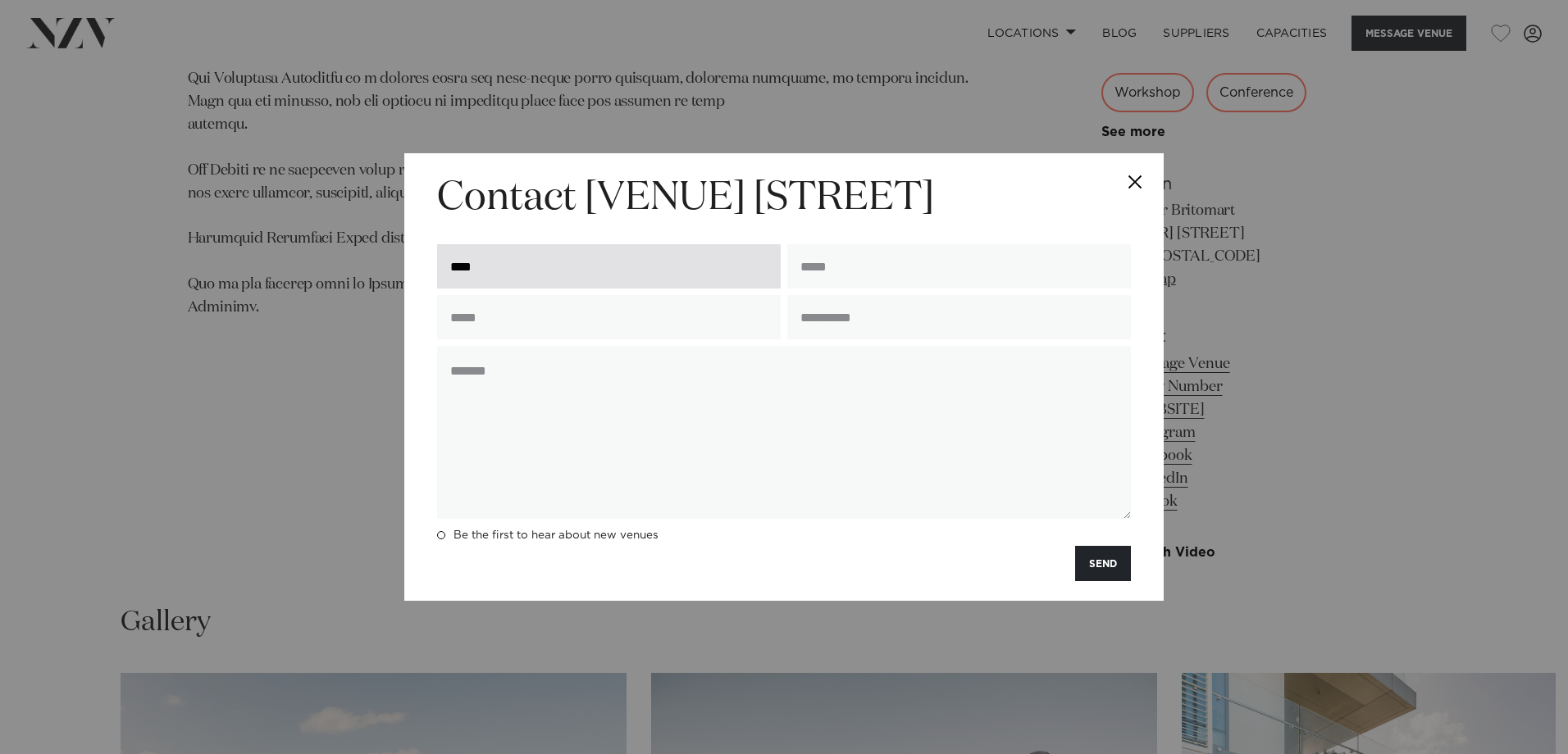 type on "**********" 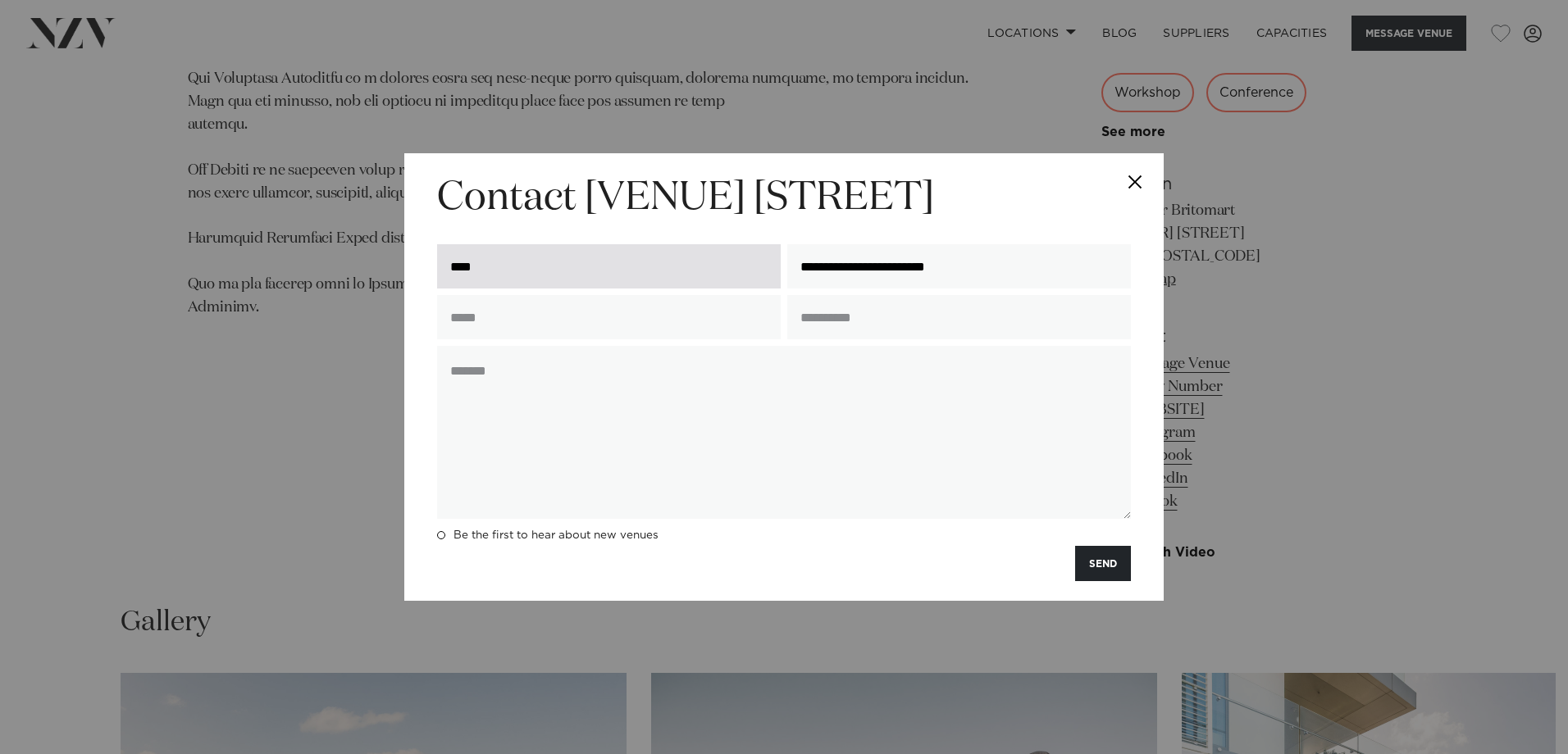 type on "**********" 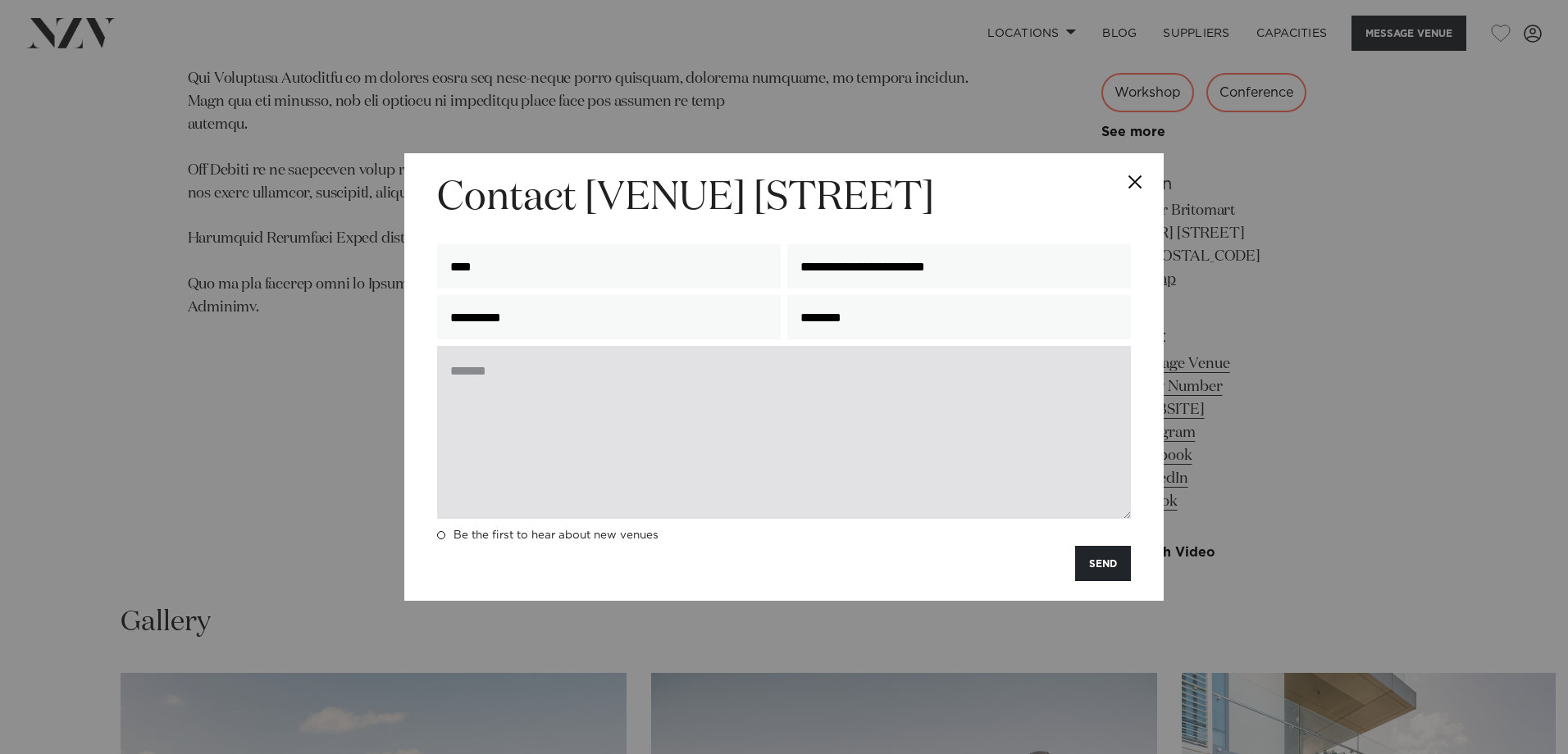 click at bounding box center (784, 432) 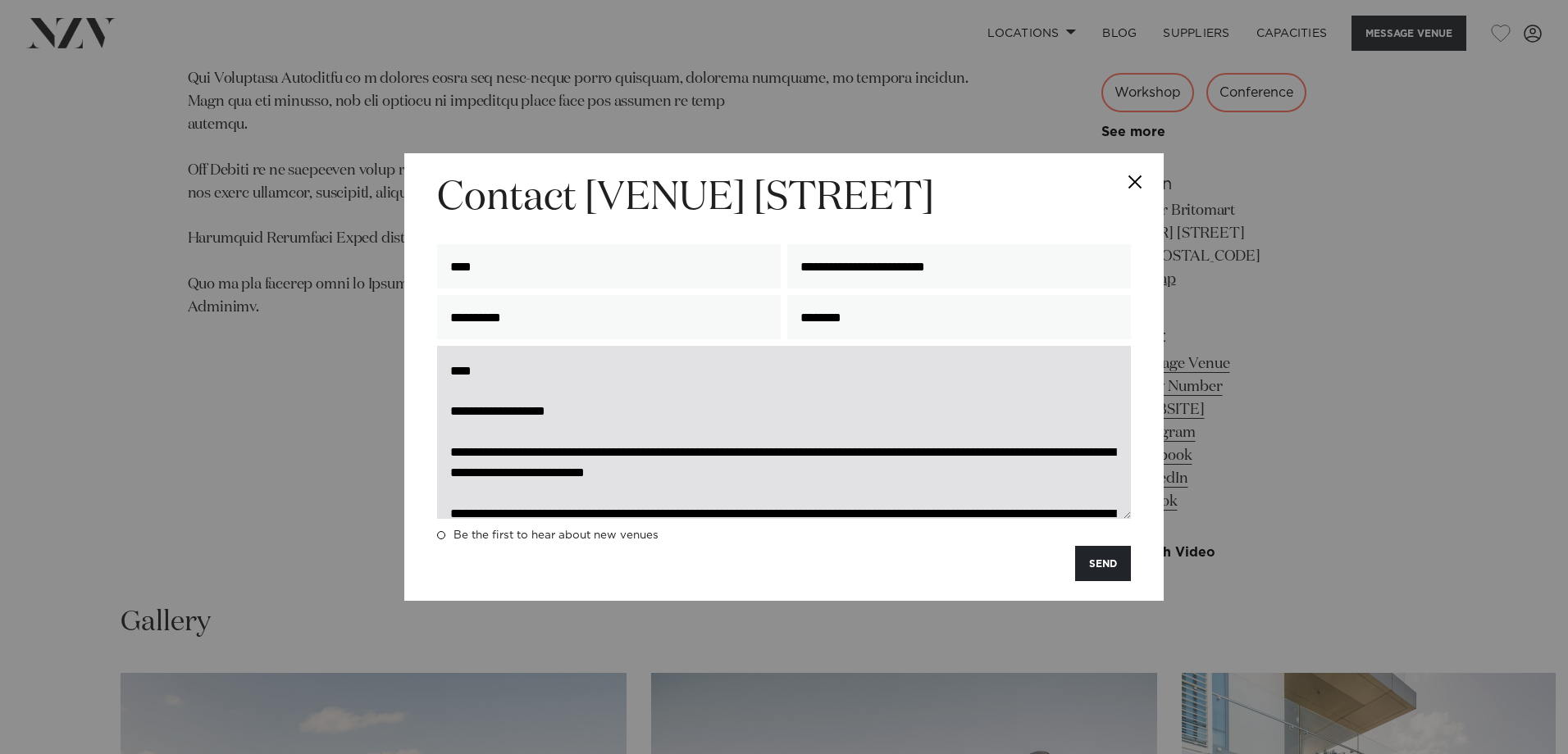 scroll, scrollTop: 329, scrollLeft: 0, axis: vertical 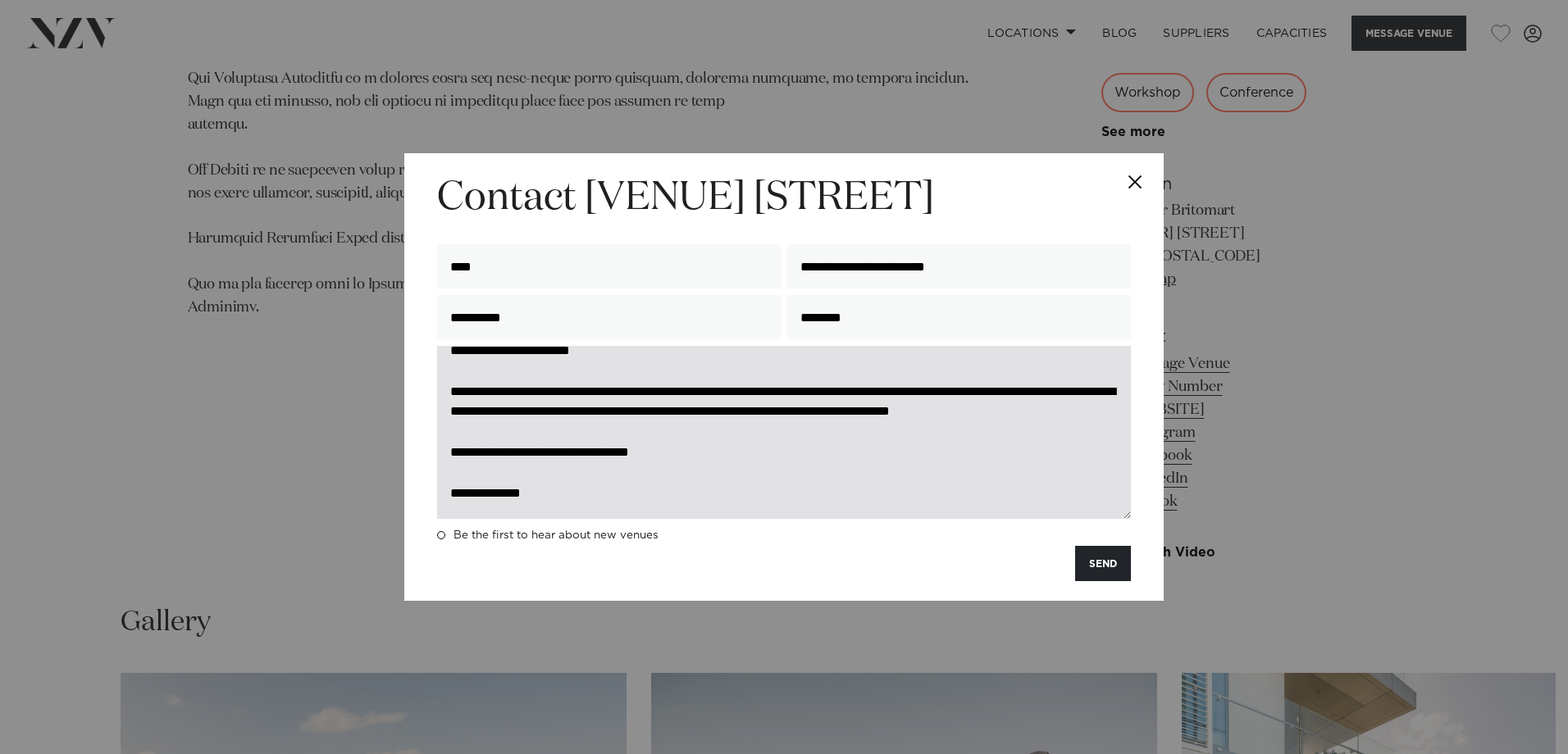 click on "**********" at bounding box center (784, 432) 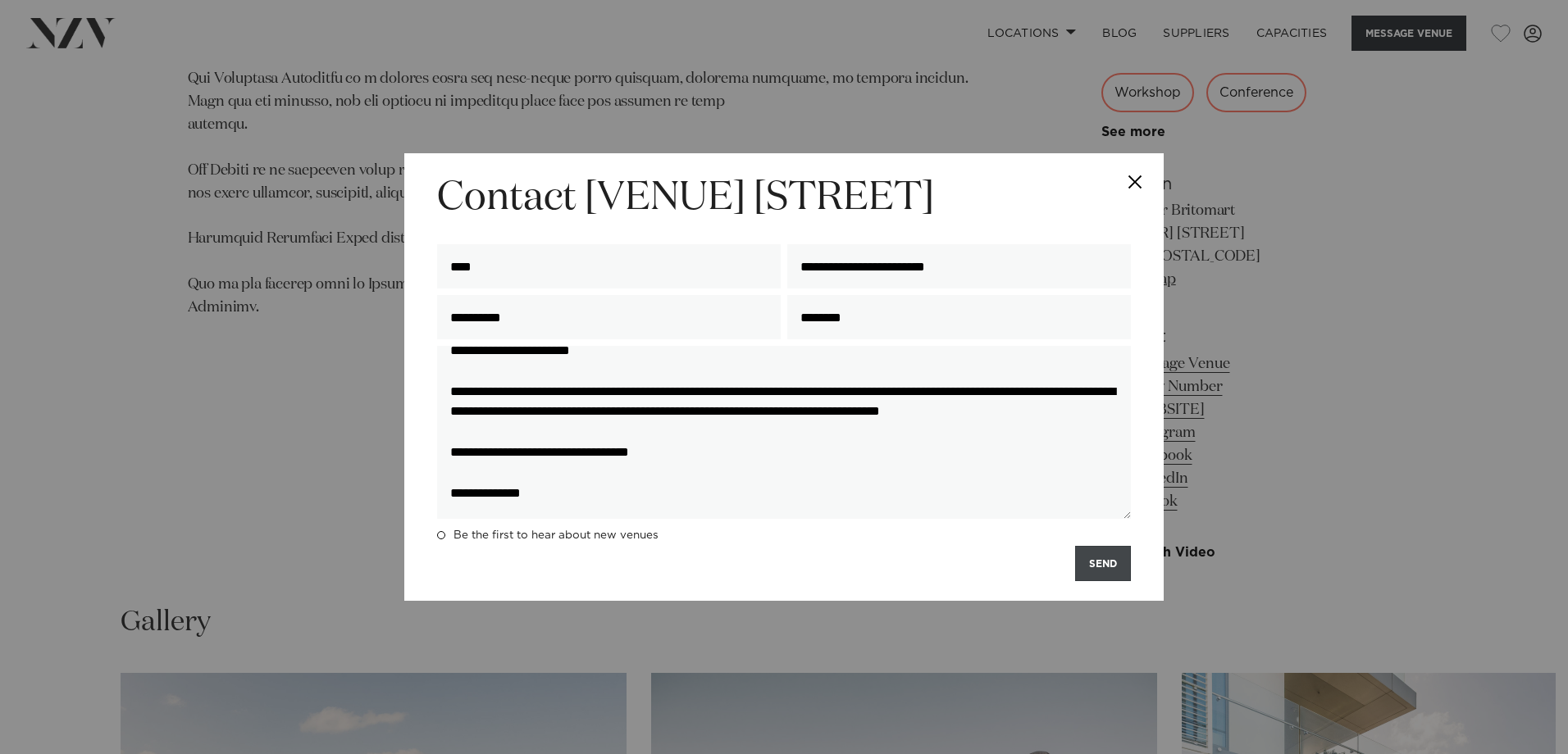 type on "**********" 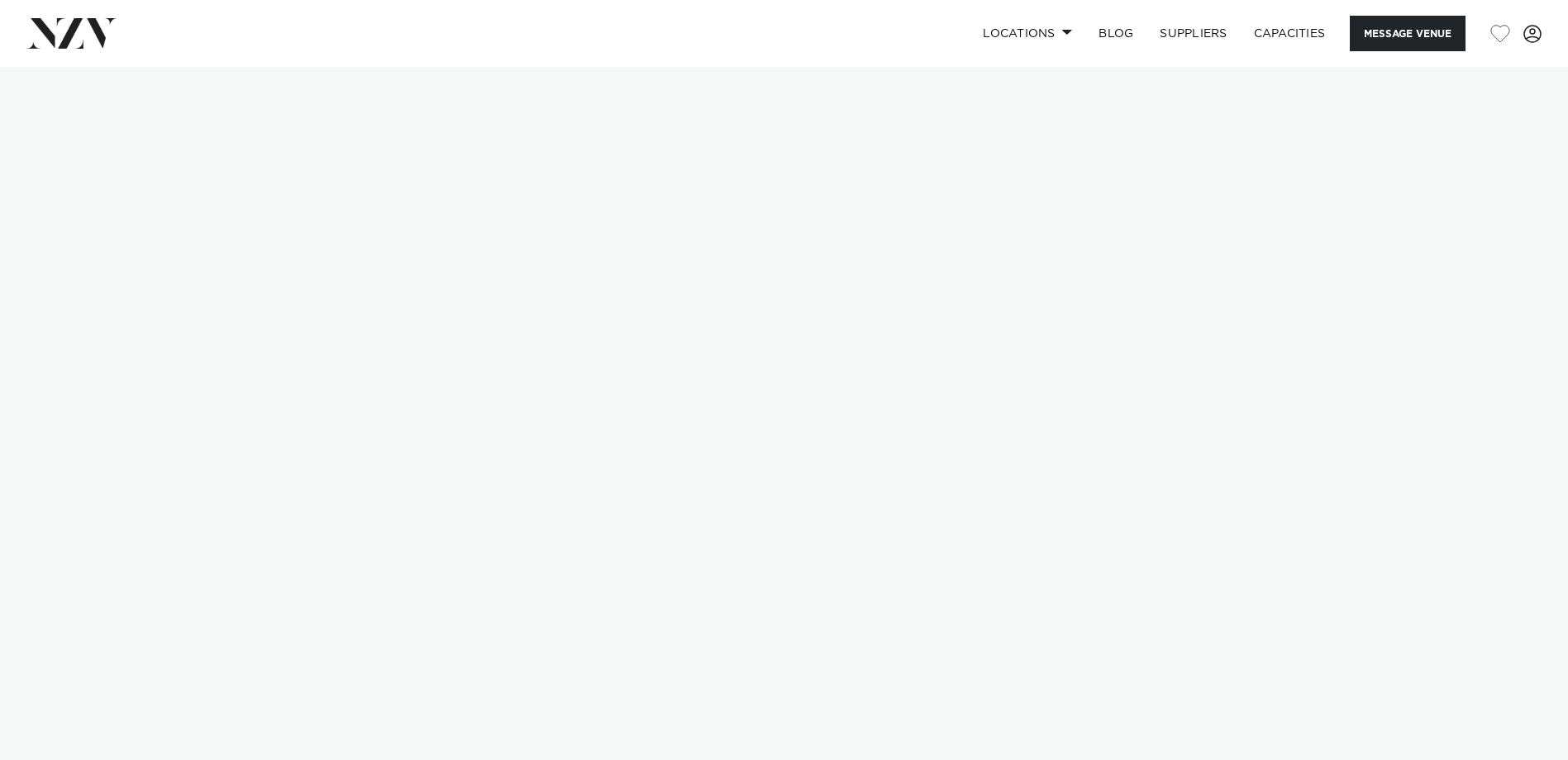 scroll, scrollTop: 0, scrollLeft: 0, axis: both 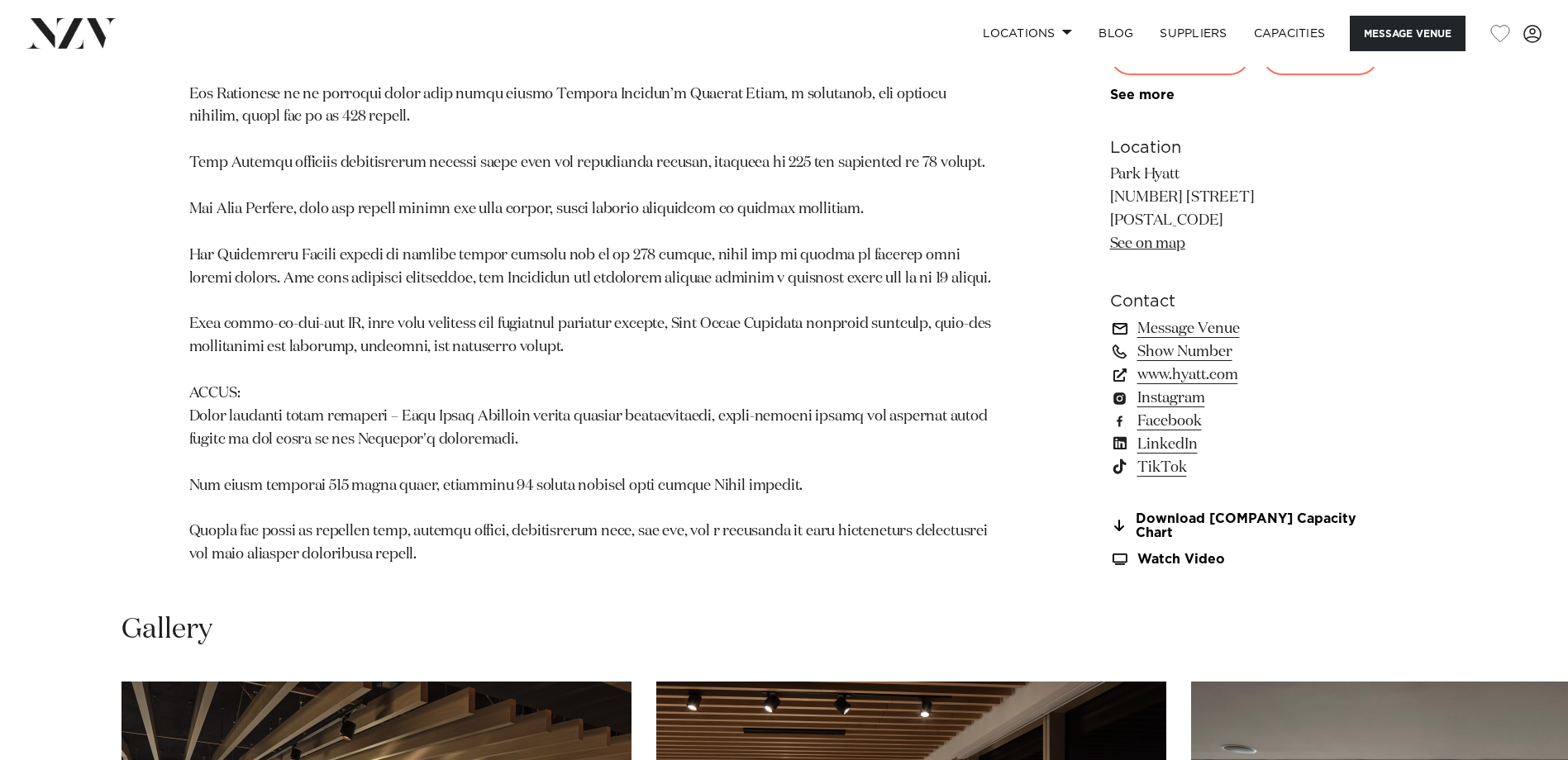 click on "Message Venue" at bounding box center [1245, 329] 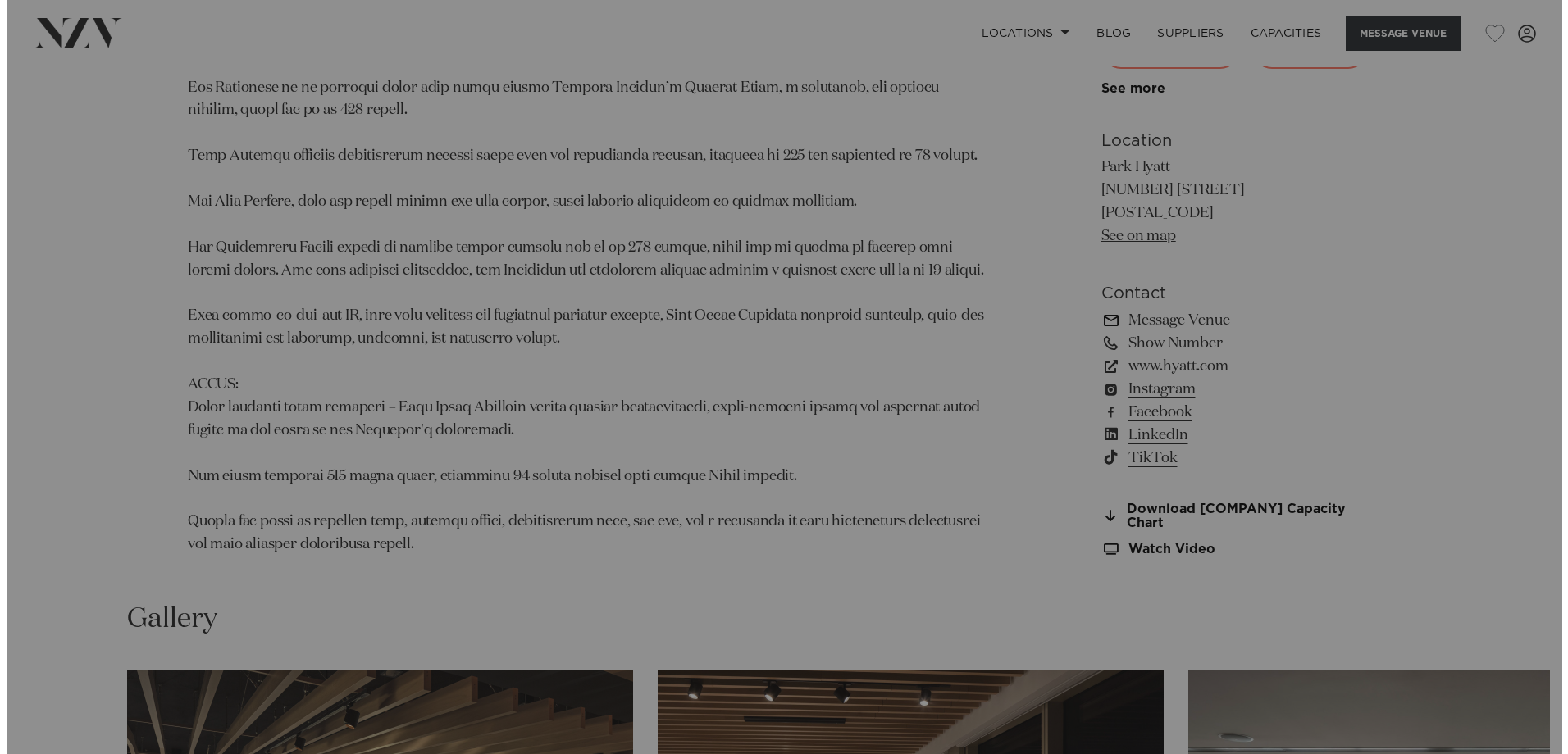 scroll, scrollTop: 1317, scrollLeft: 0, axis: vertical 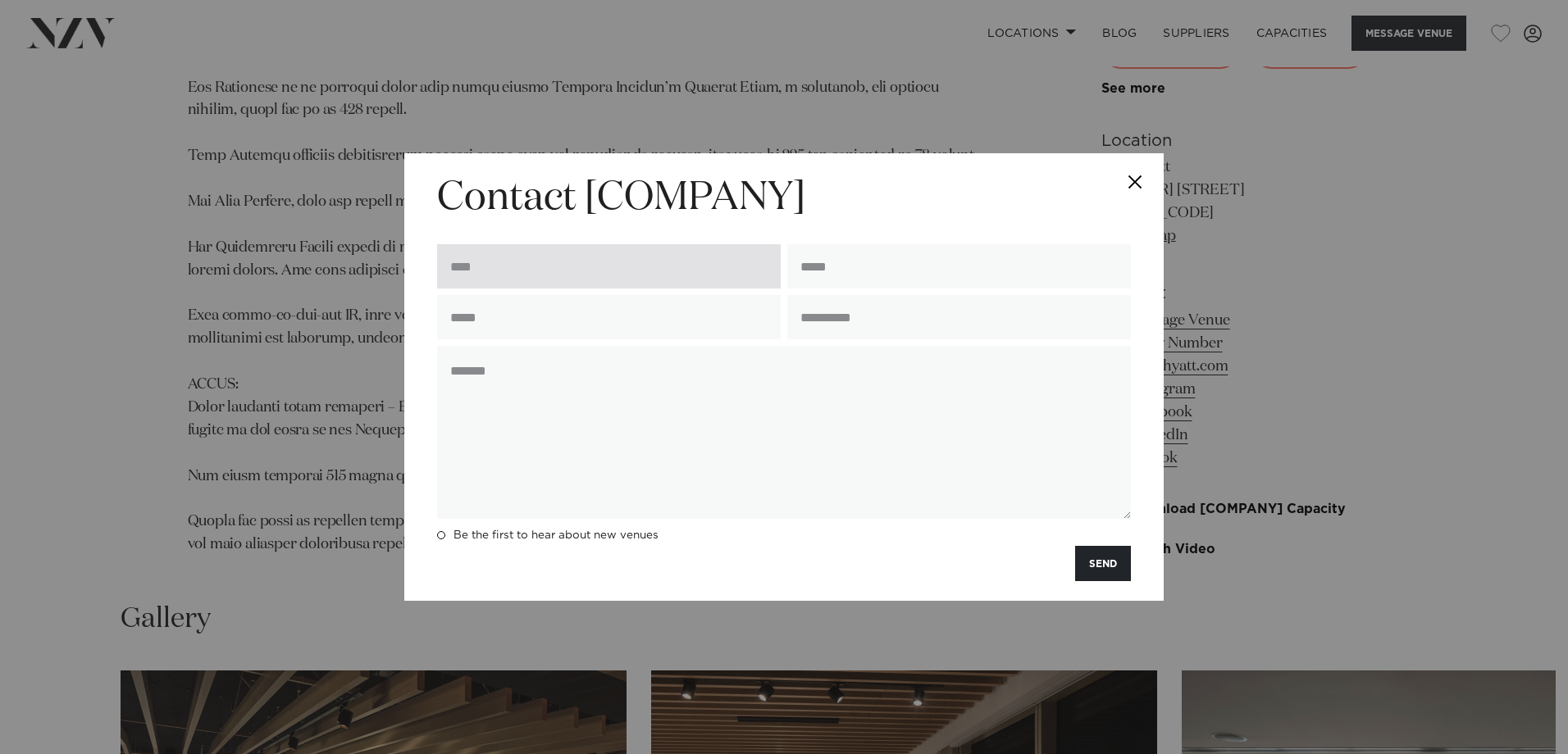 click at bounding box center [609, 266] 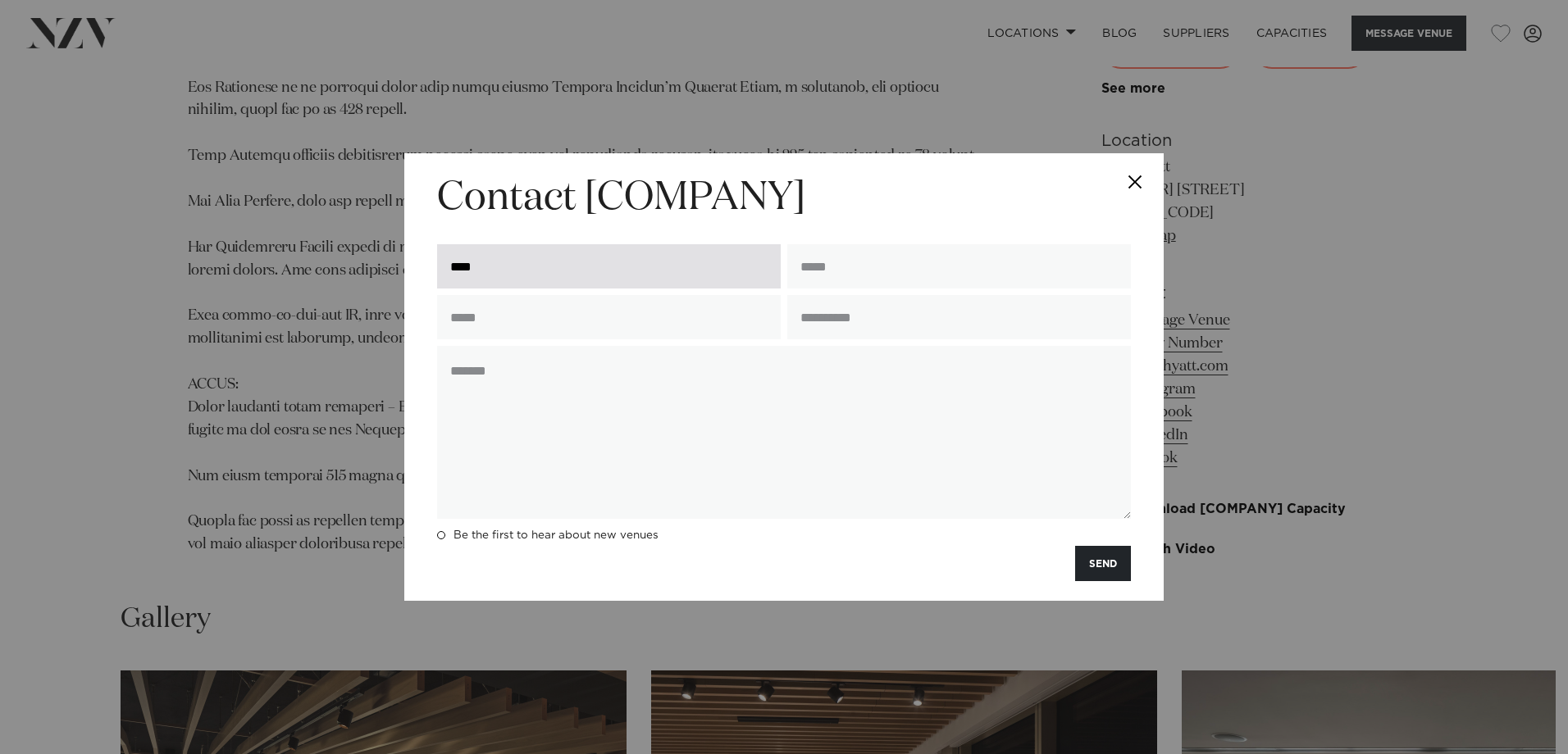 type on "**********" 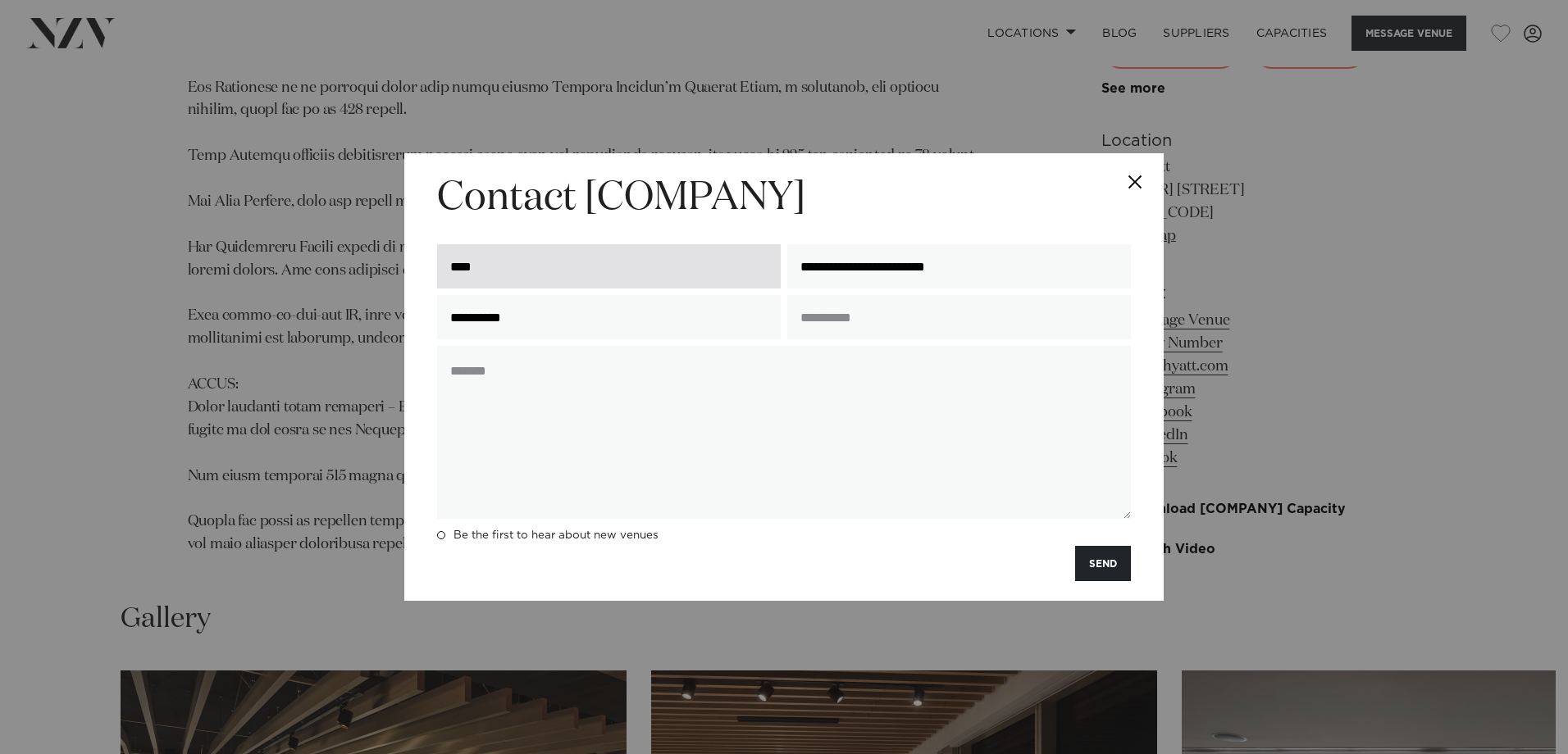 type on "********" 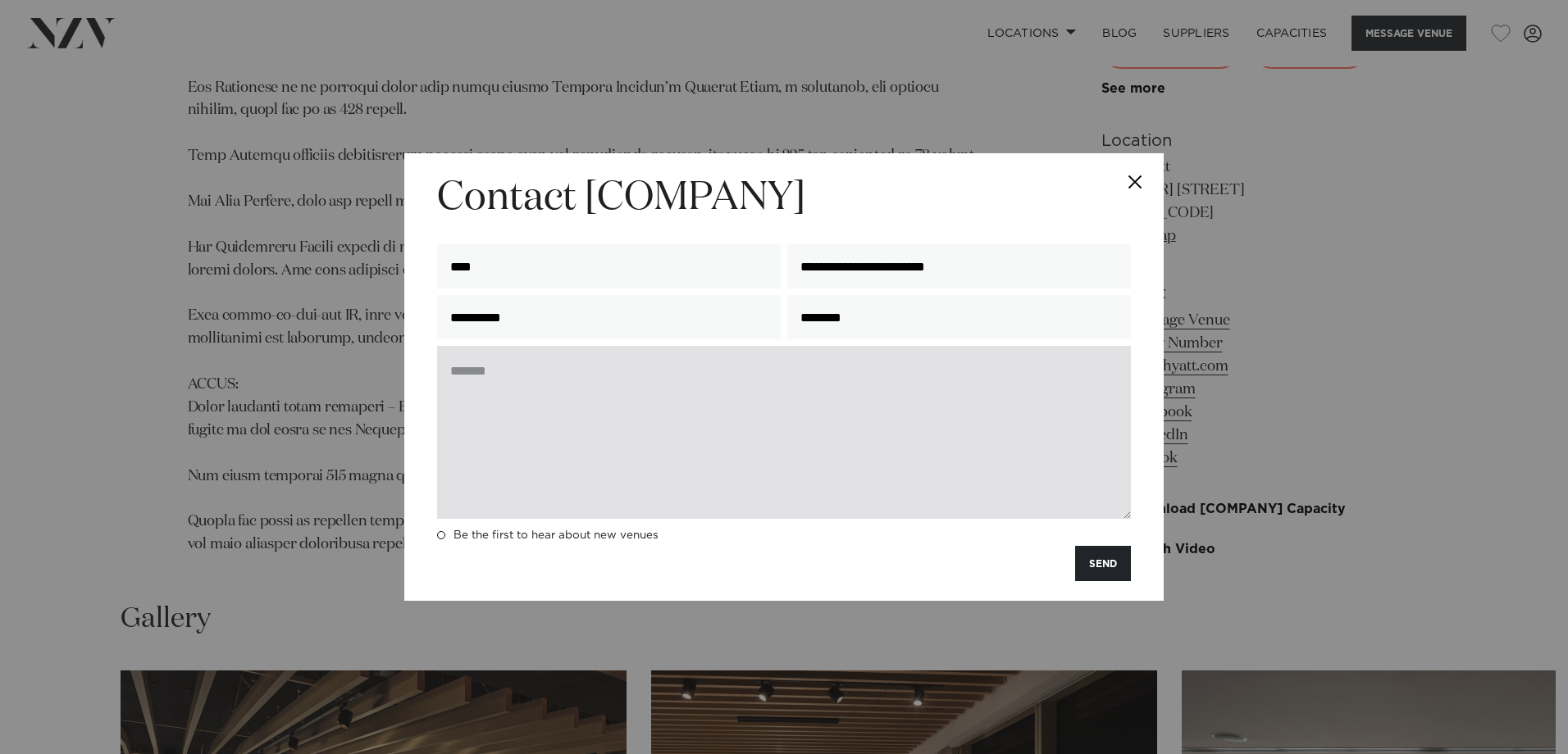 click at bounding box center [784, 432] 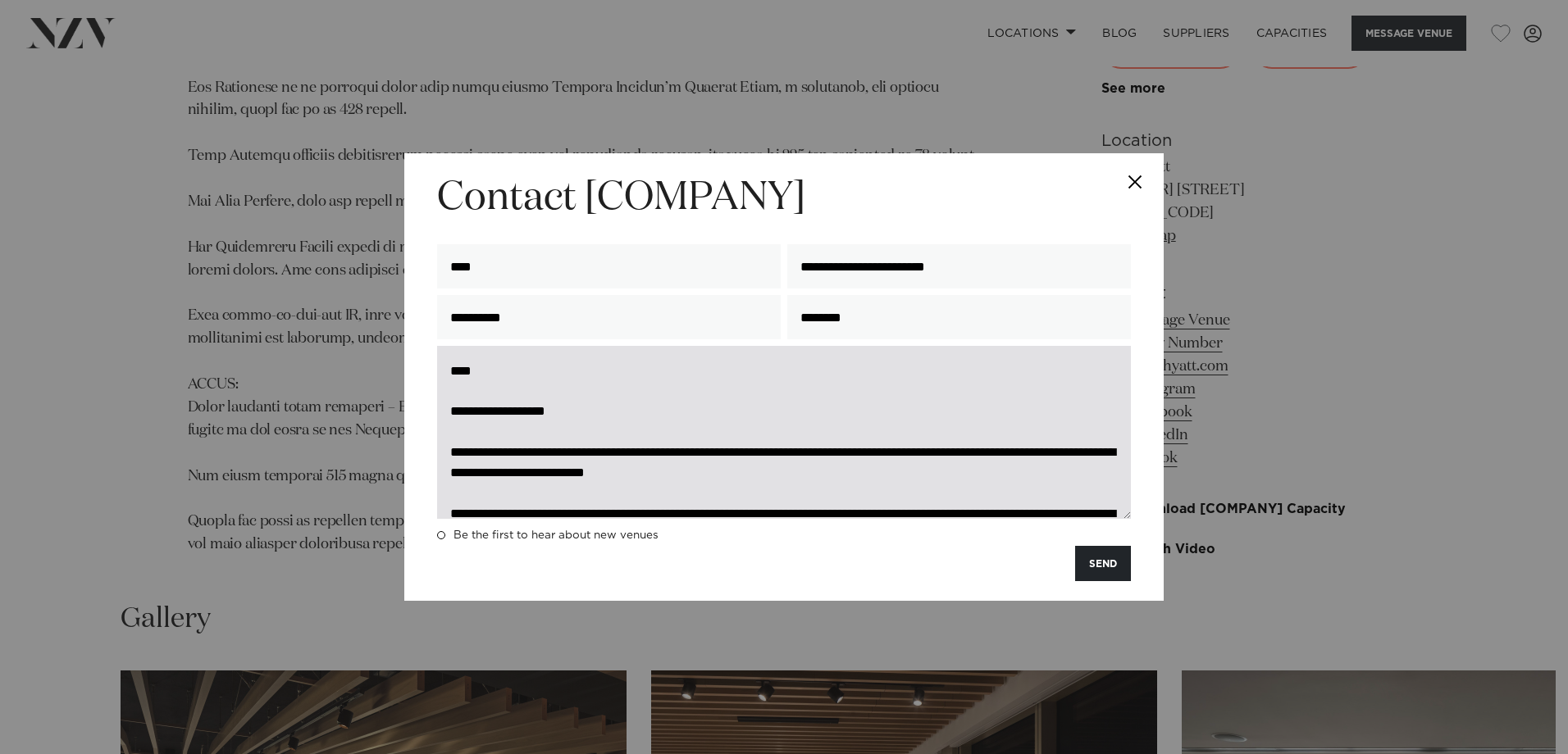 scroll, scrollTop: 329, scrollLeft: 0, axis: vertical 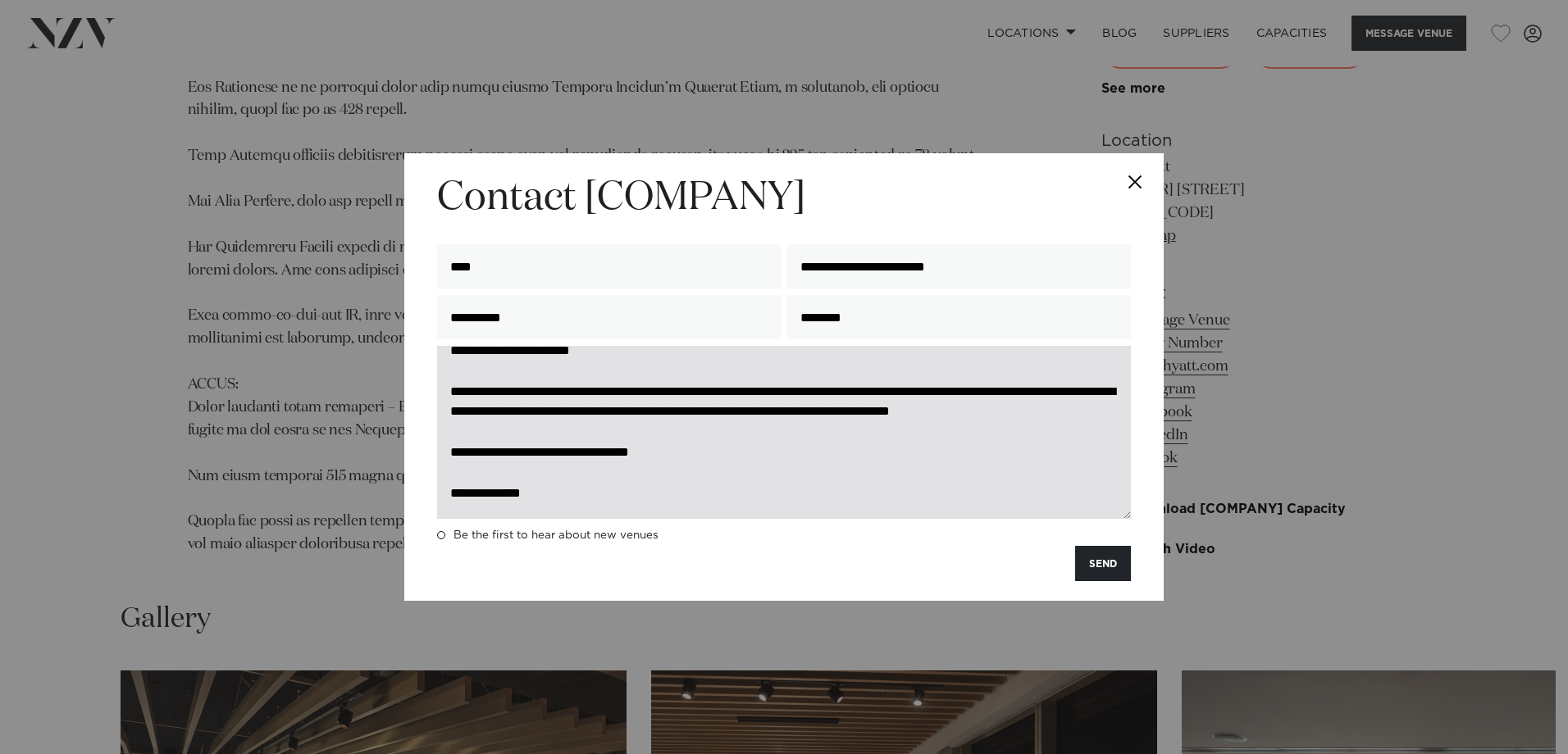 click on "**********" at bounding box center (784, 432) 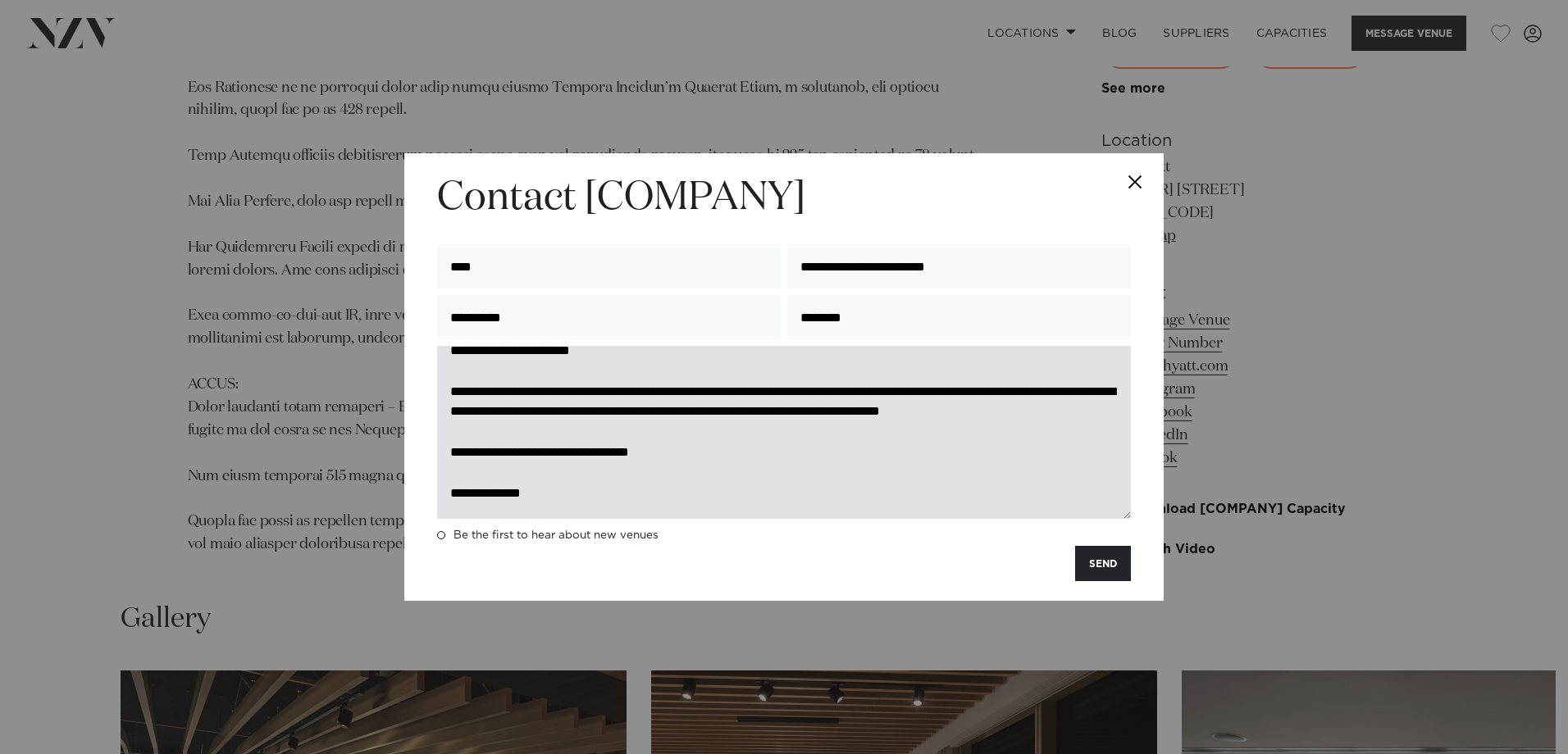 scroll, scrollTop: 347, scrollLeft: 0, axis: vertical 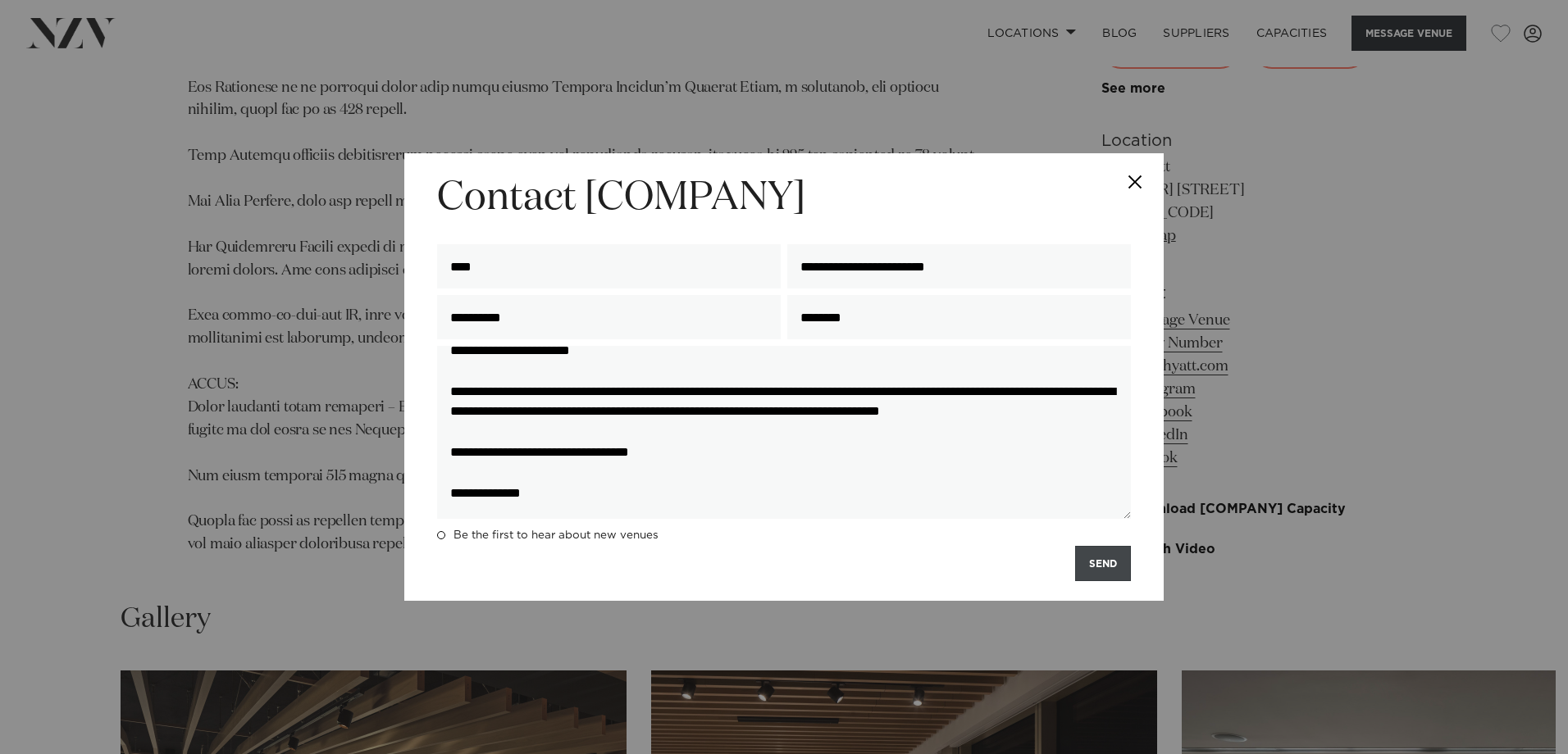 type on "**********" 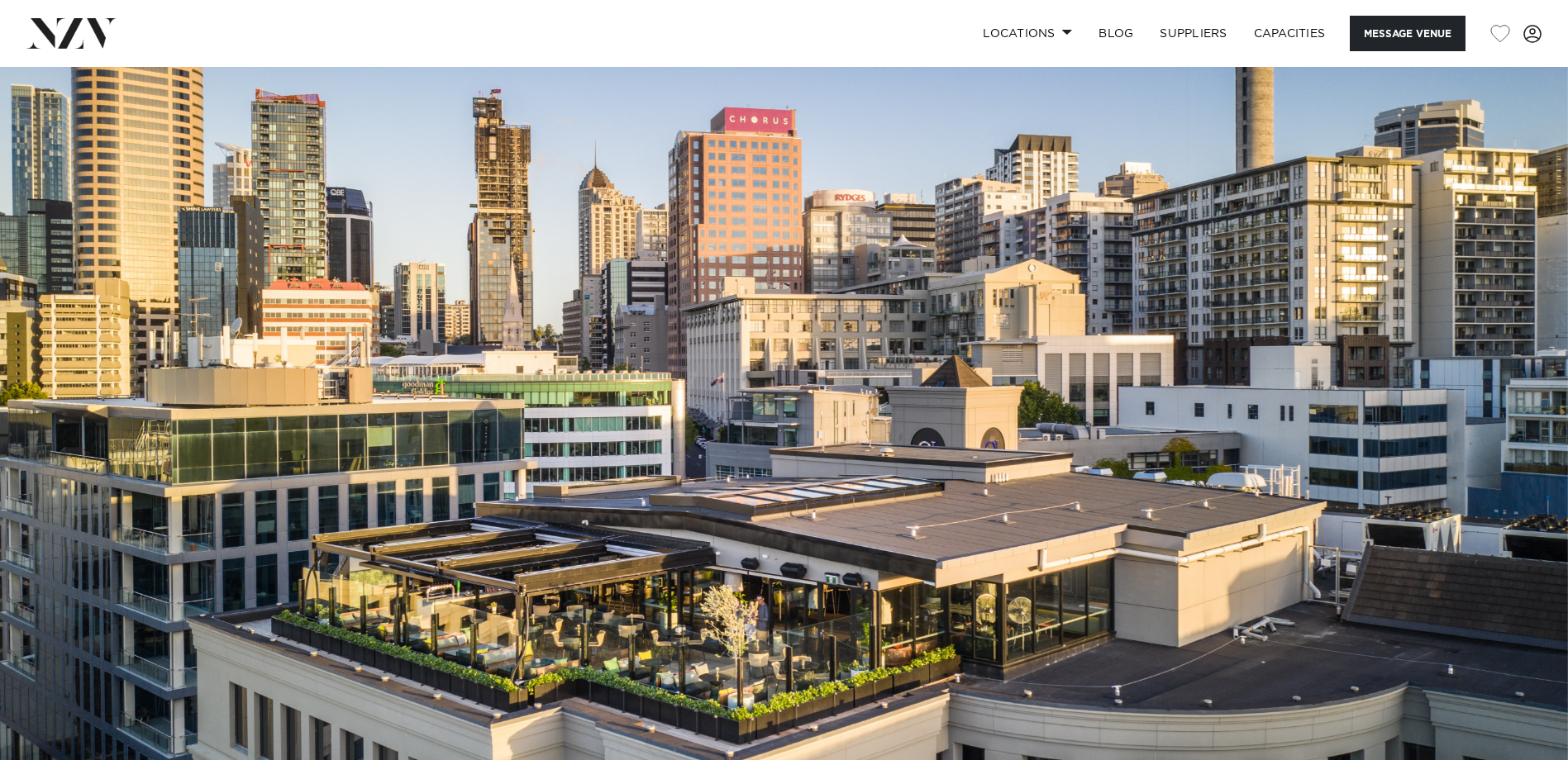 scroll, scrollTop: 0, scrollLeft: 0, axis: both 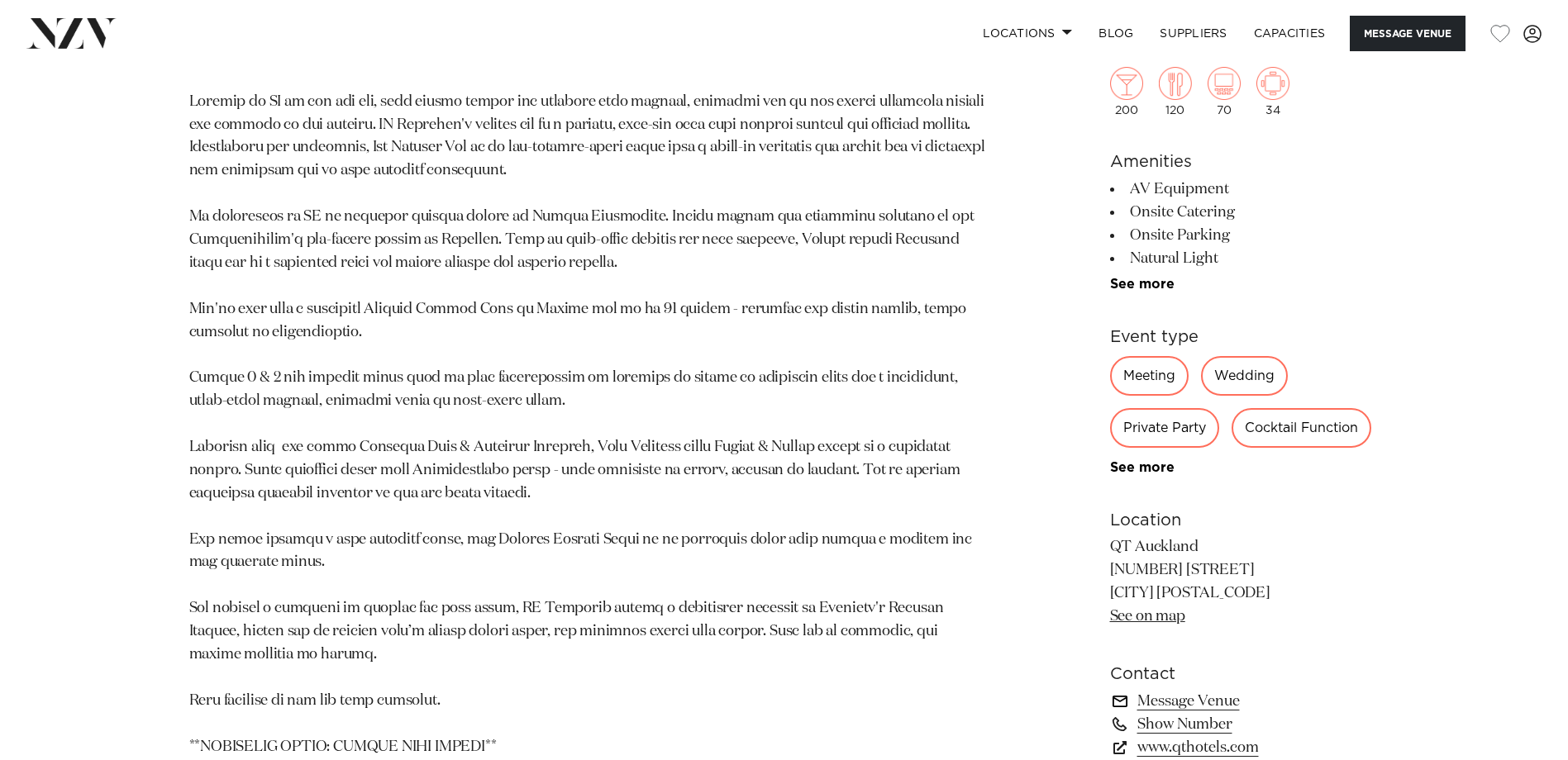 click on "Message Venue" at bounding box center (1245, 701) 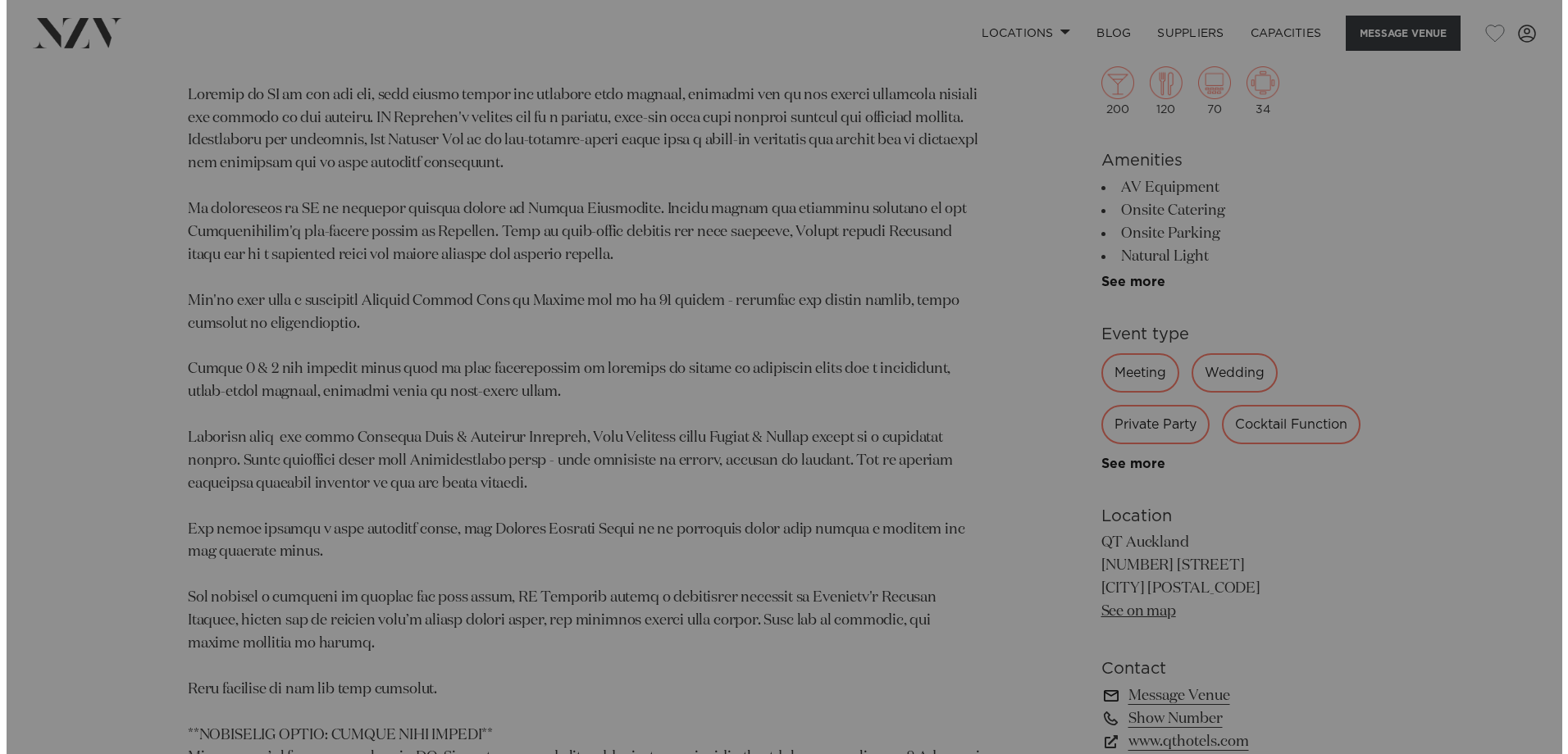 scroll, scrollTop: 1071, scrollLeft: 0, axis: vertical 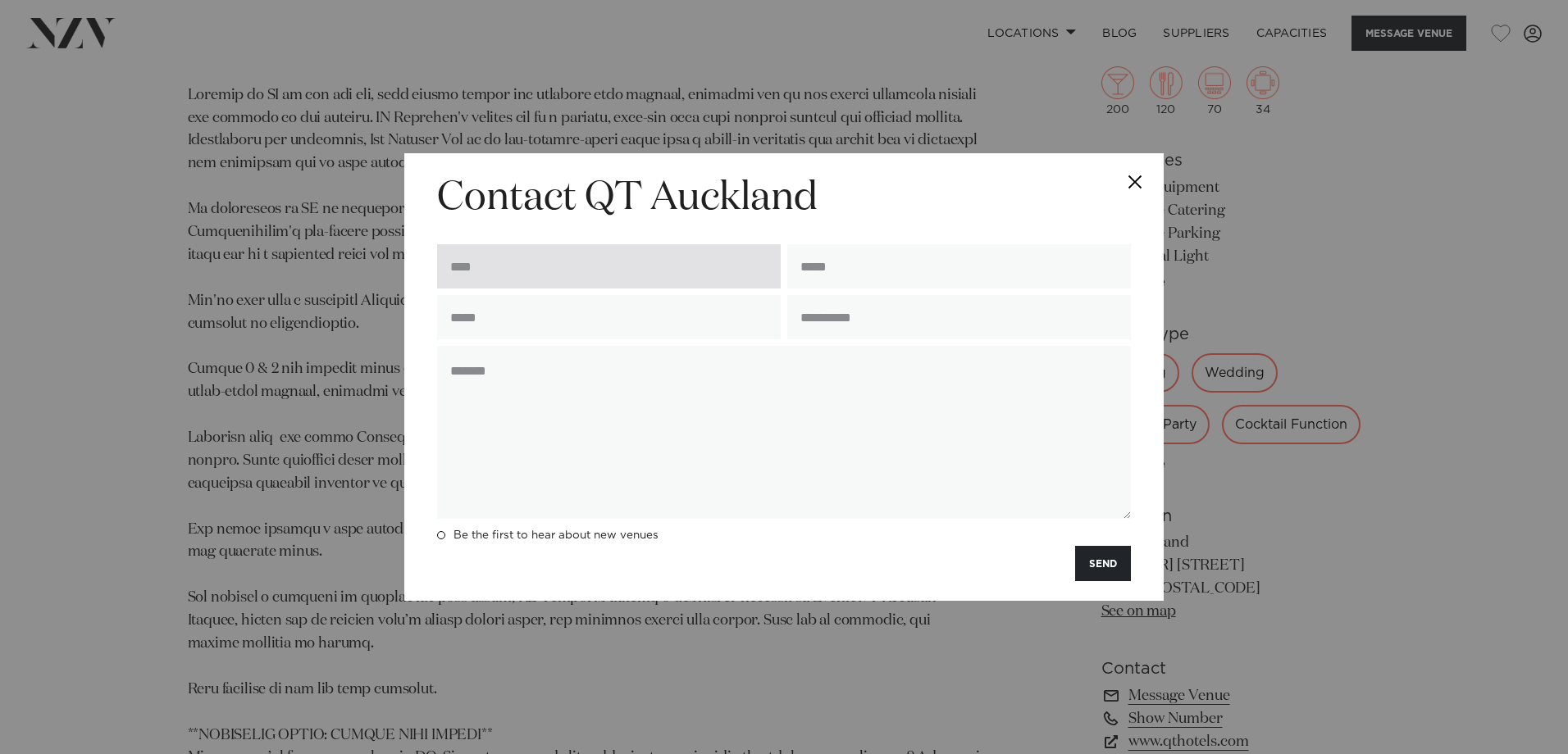 drag, startPoint x: 540, startPoint y: 262, endPoint x: 558, endPoint y: 280, distance: 25.455844 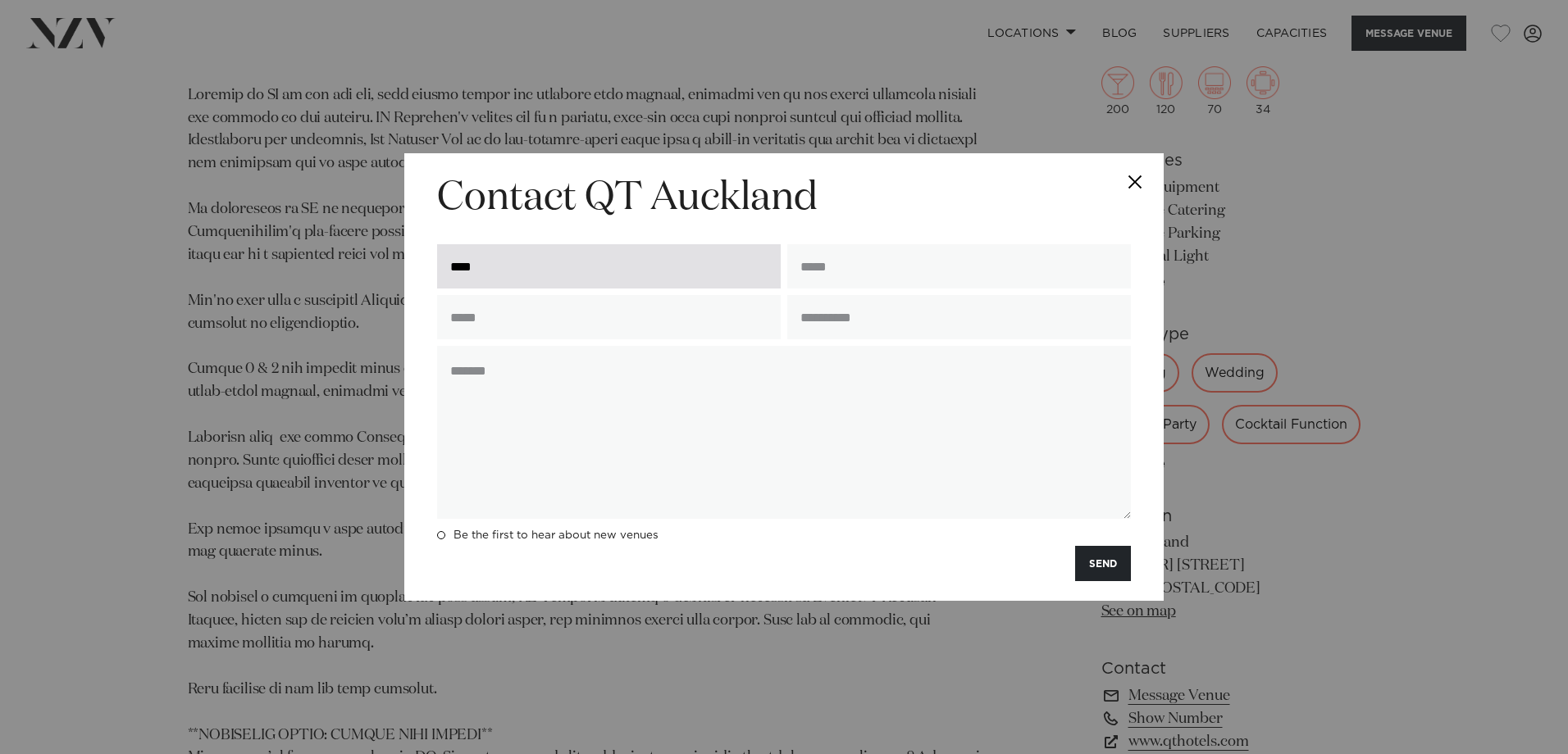type on "**********" 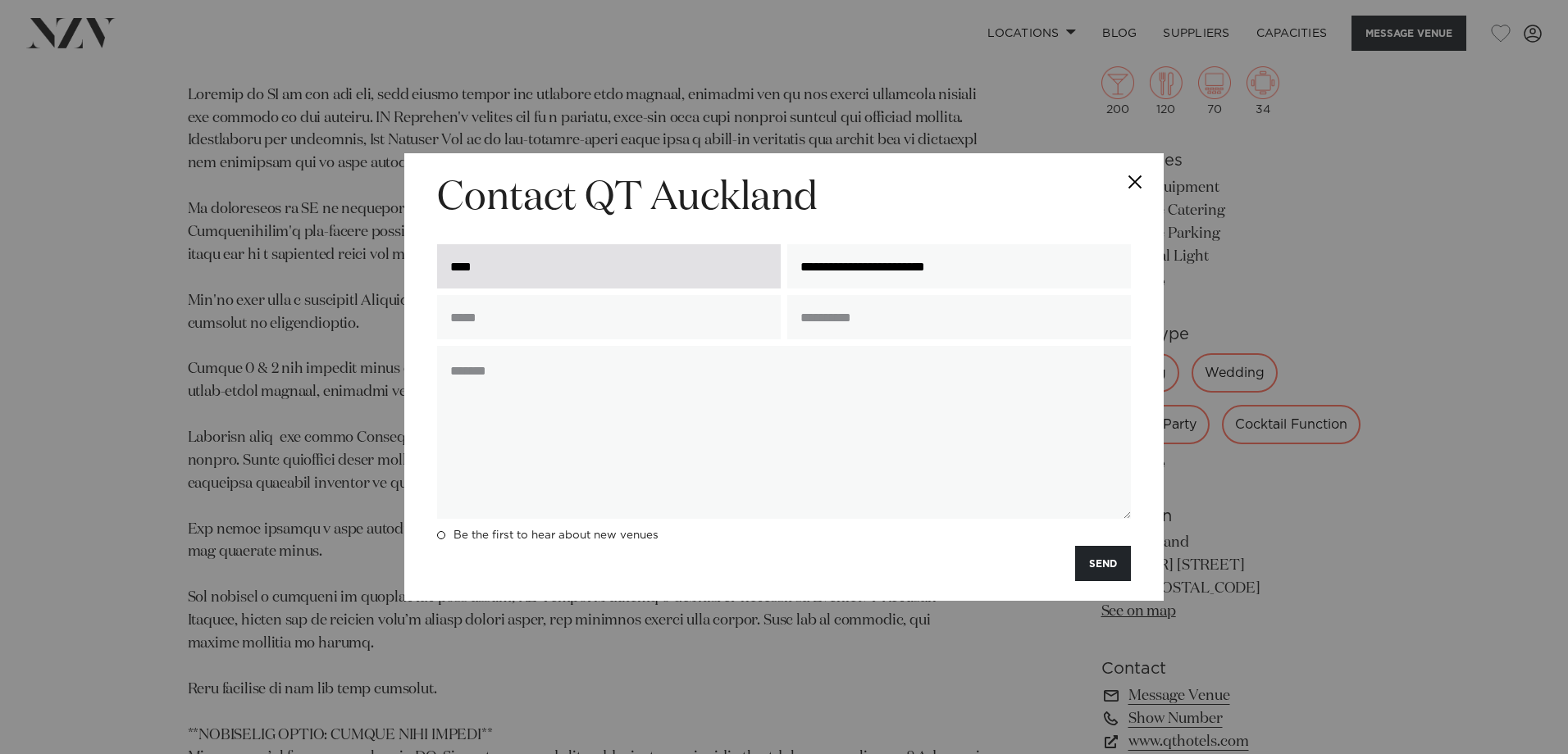 type on "**********" 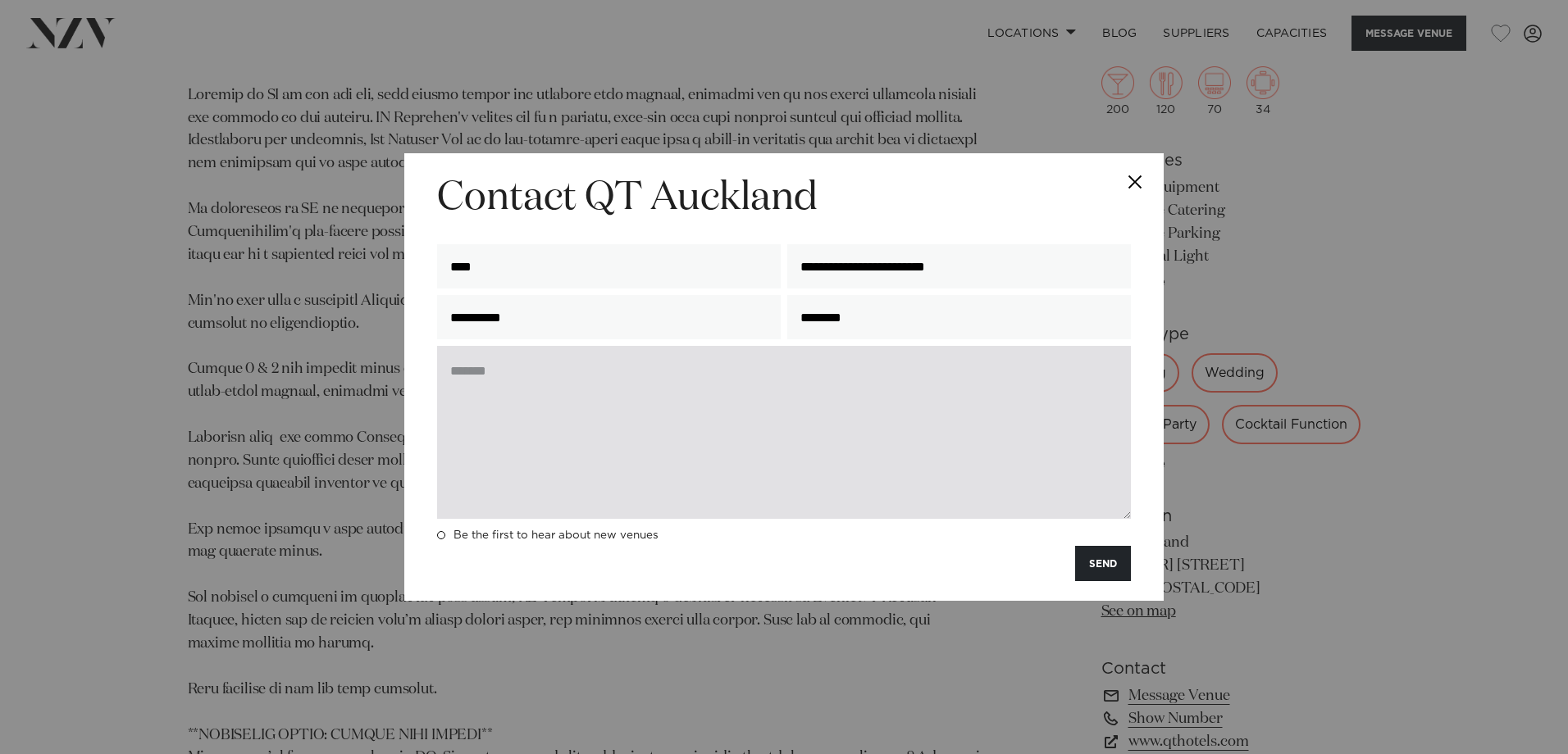 click at bounding box center (784, 432) 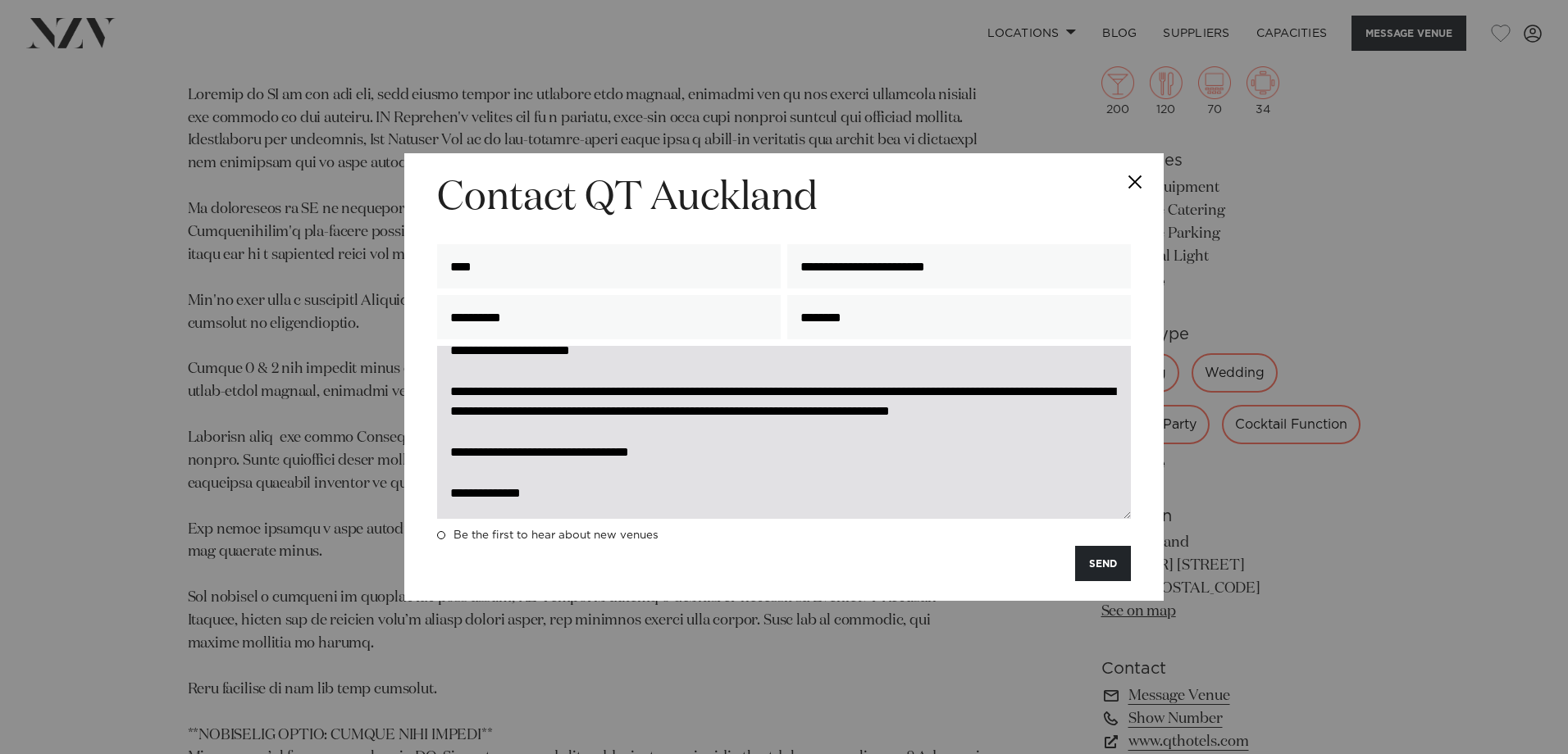 scroll, scrollTop: 328, scrollLeft: 0, axis: vertical 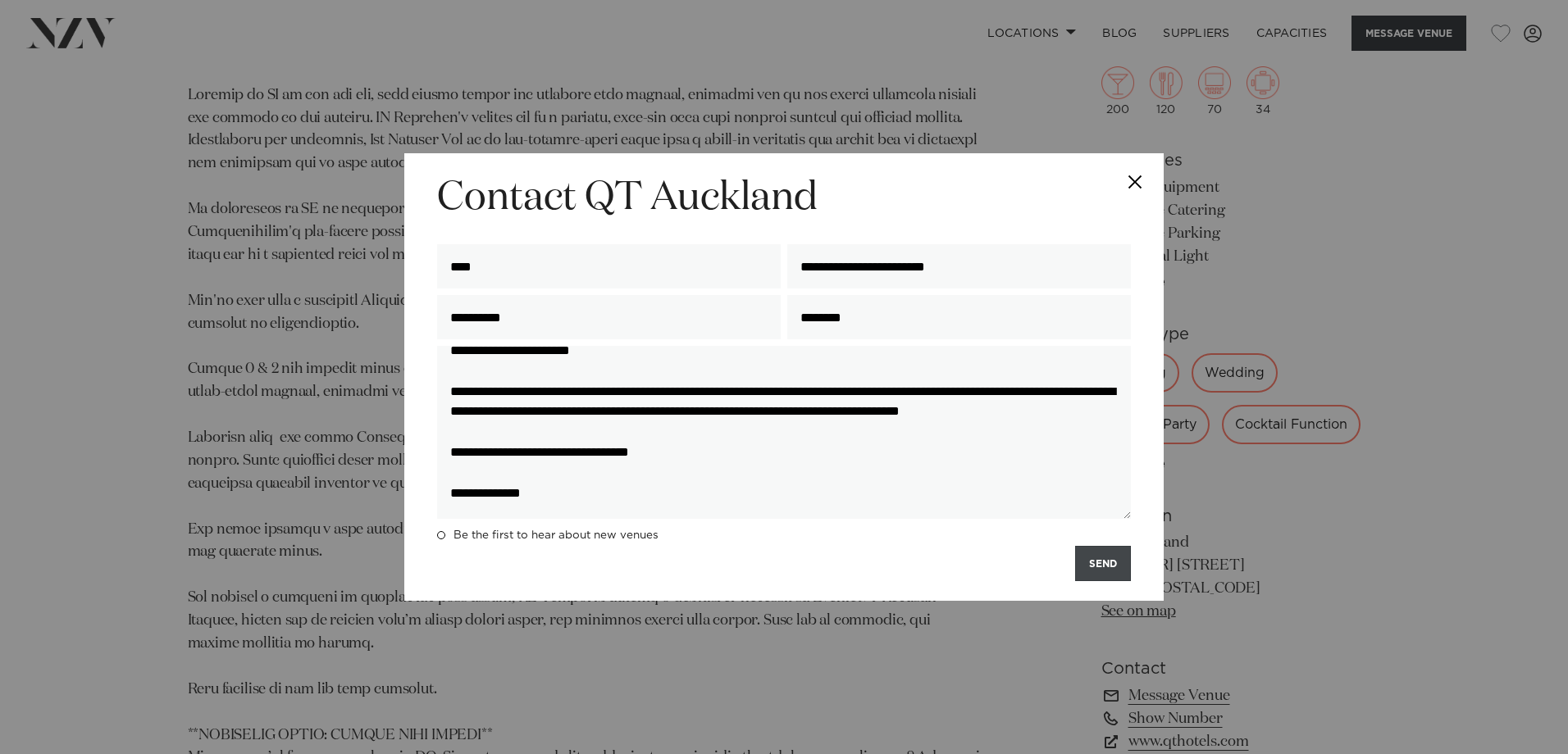 type on "**********" 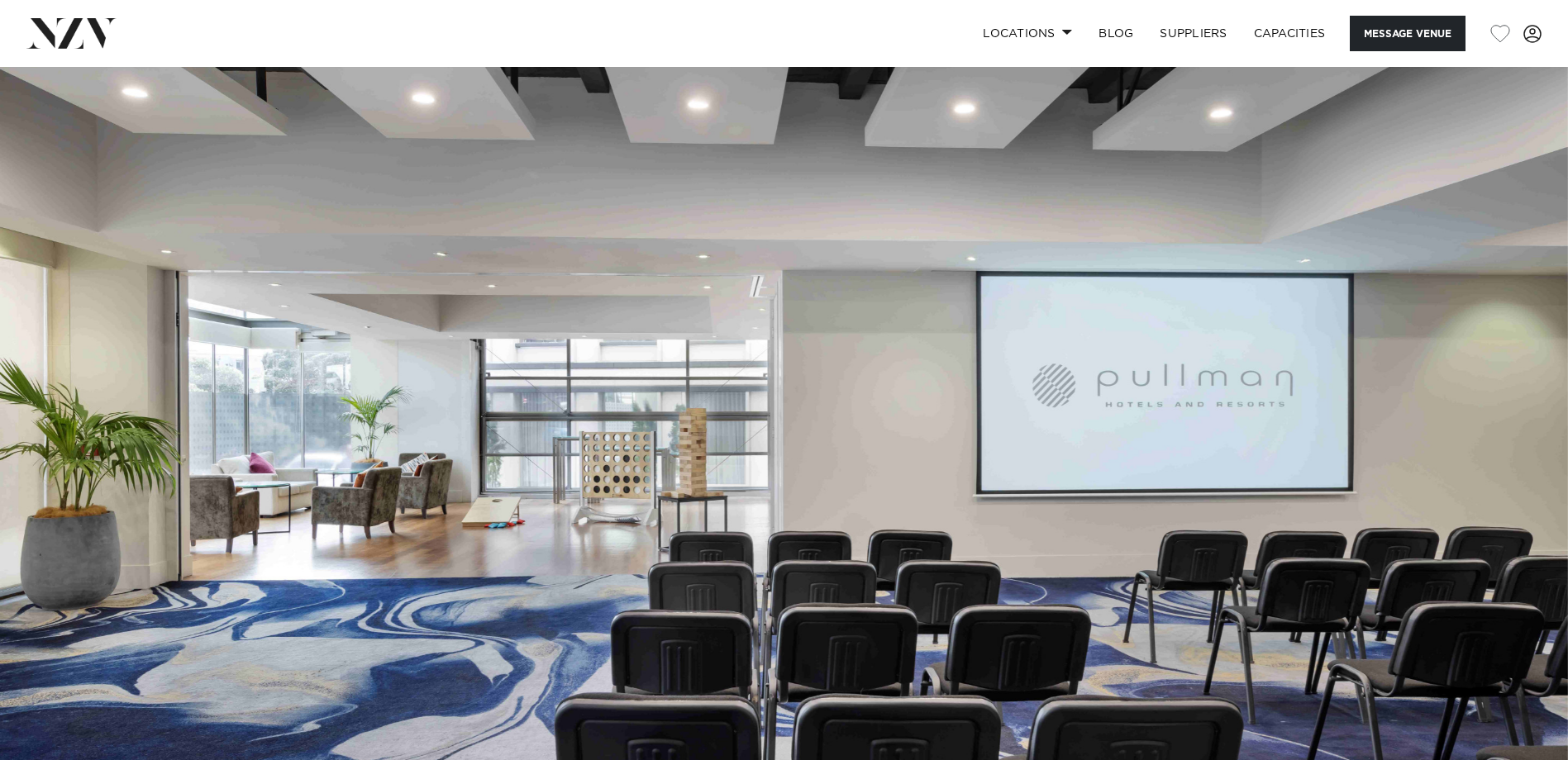 scroll, scrollTop: 0, scrollLeft: 0, axis: both 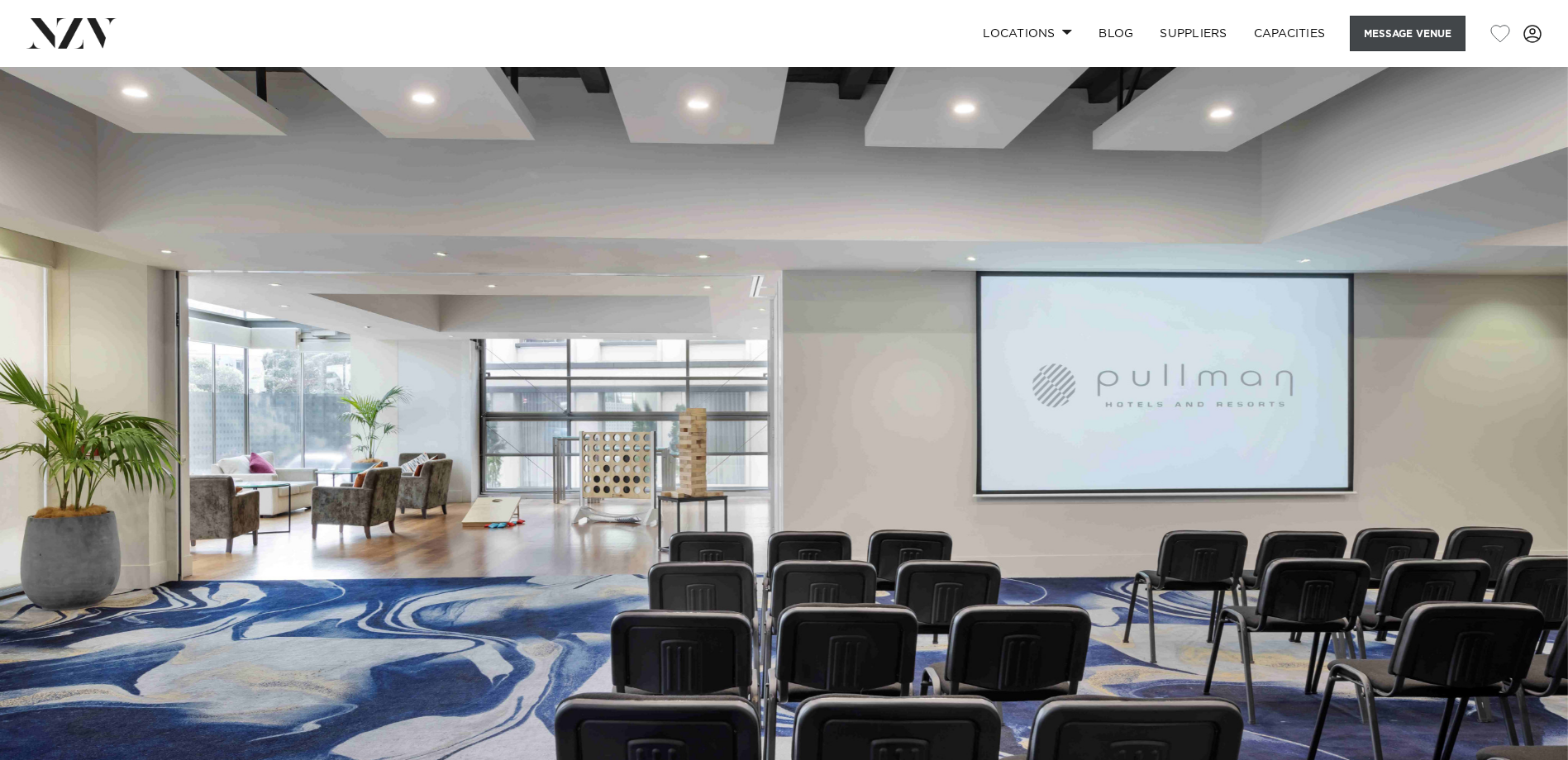 click on "Message Venue" at bounding box center [1408, 33] 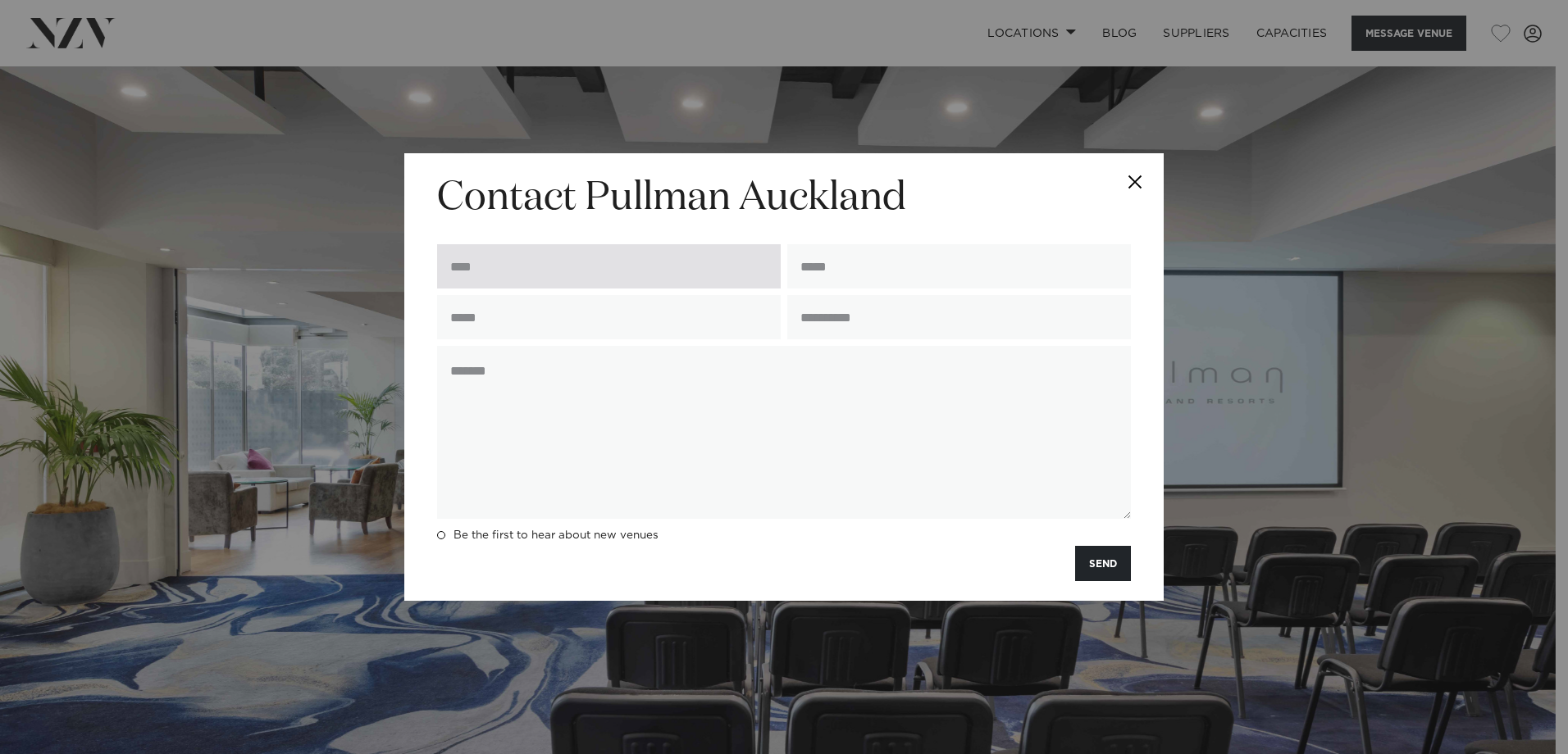 click at bounding box center [609, 266] 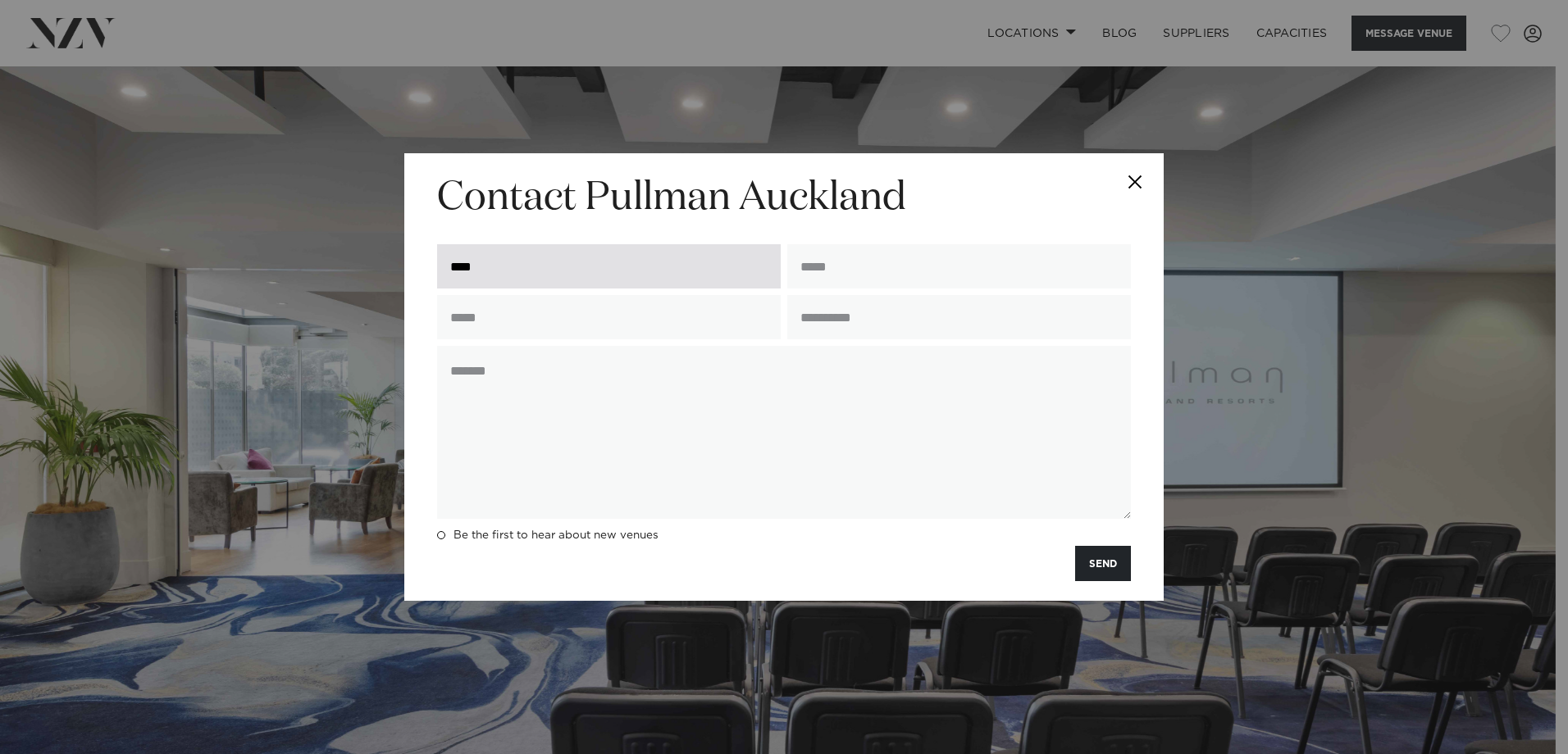 type on "**********" 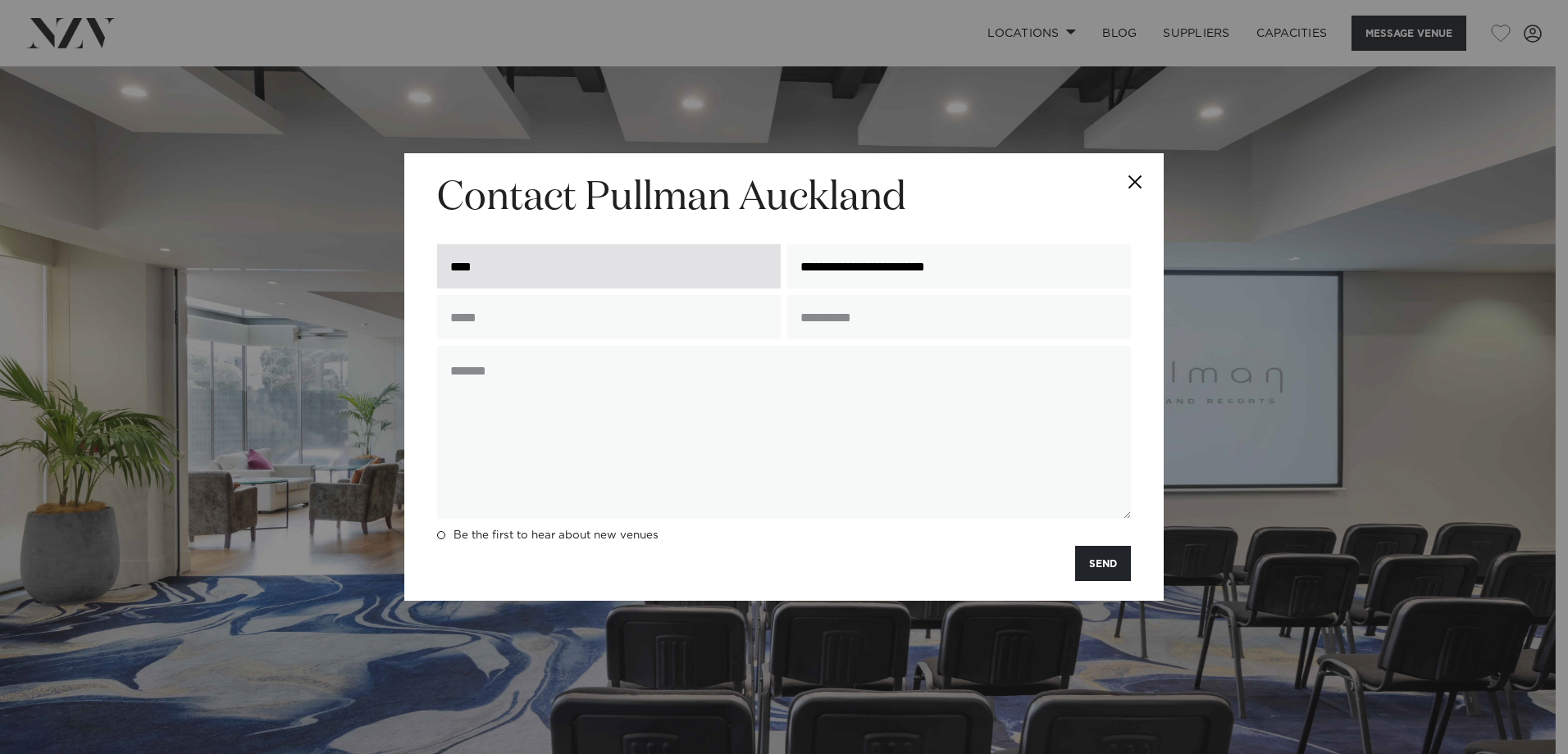 type on "**********" 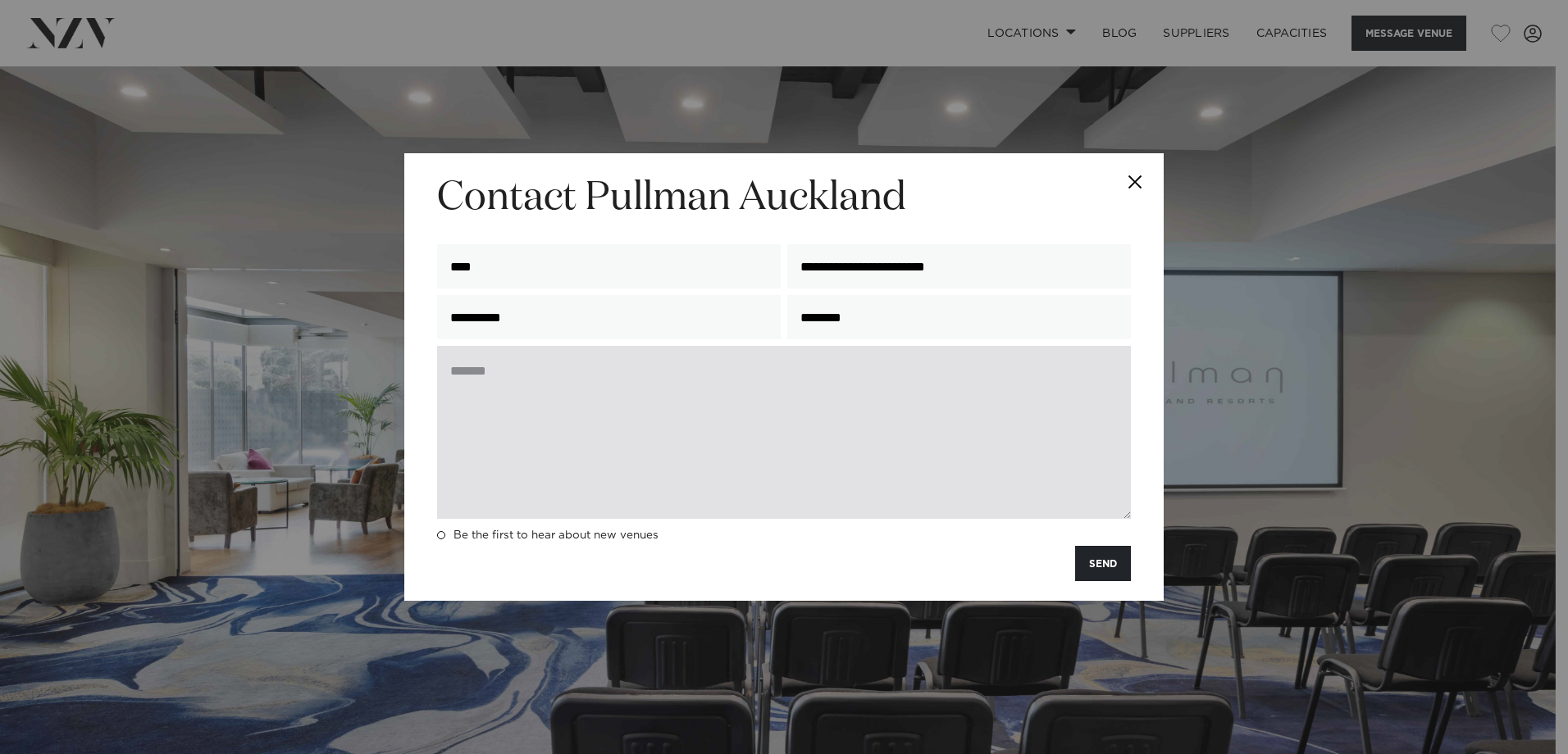 click at bounding box center [784, 432] 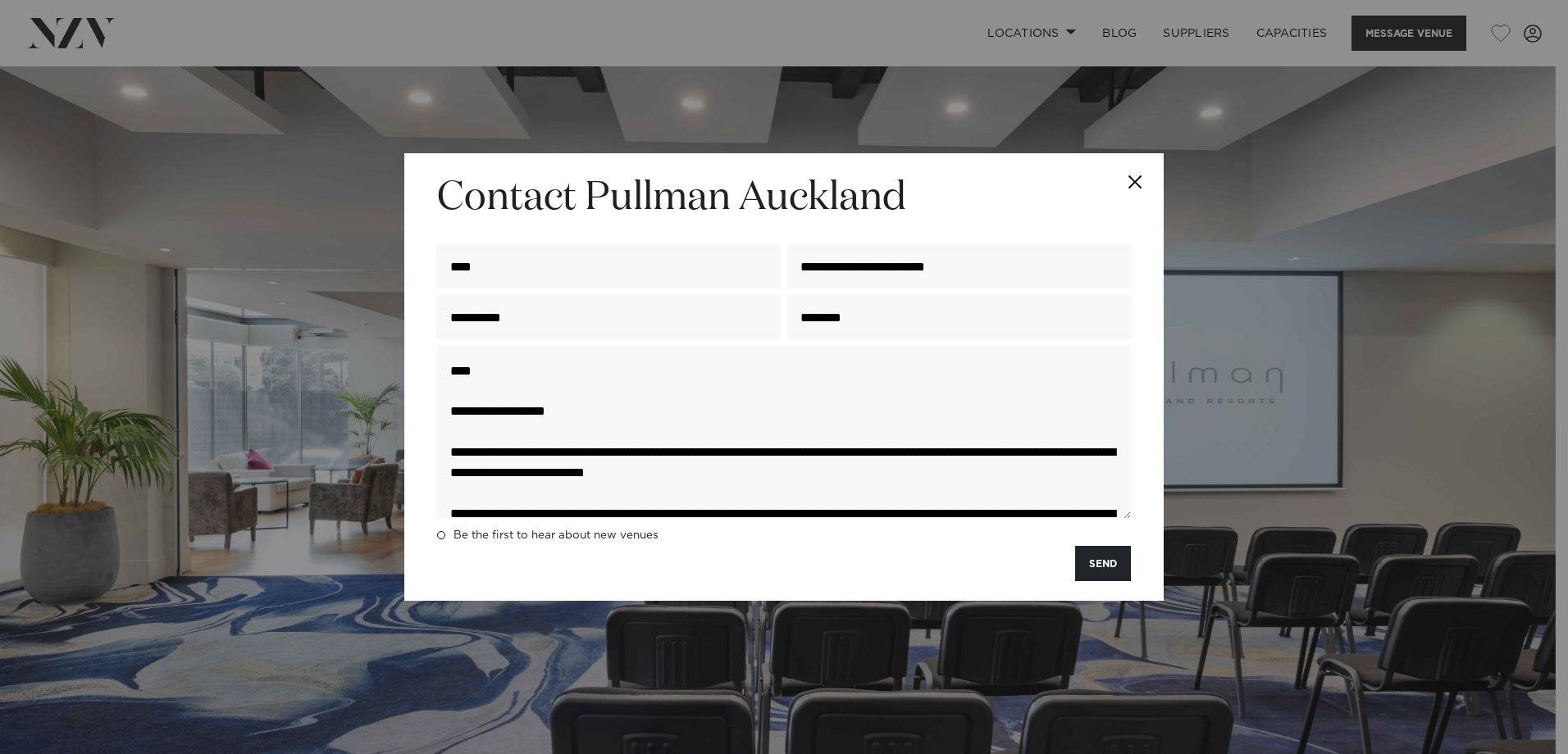 scroll, scrollTop: 329, scrollLeft: 0, axis: vertical 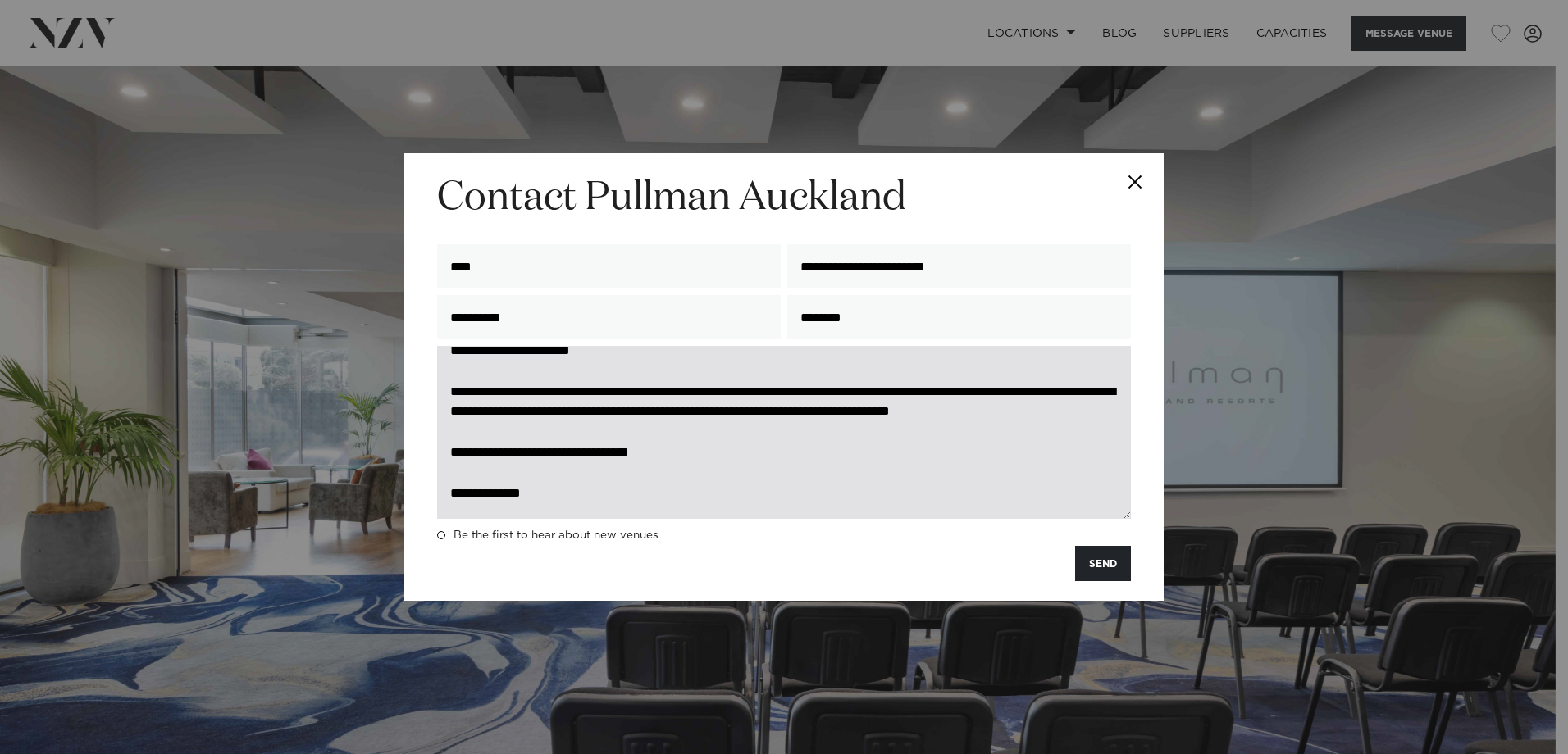 click on "**********" at bounding box center (784, 432) 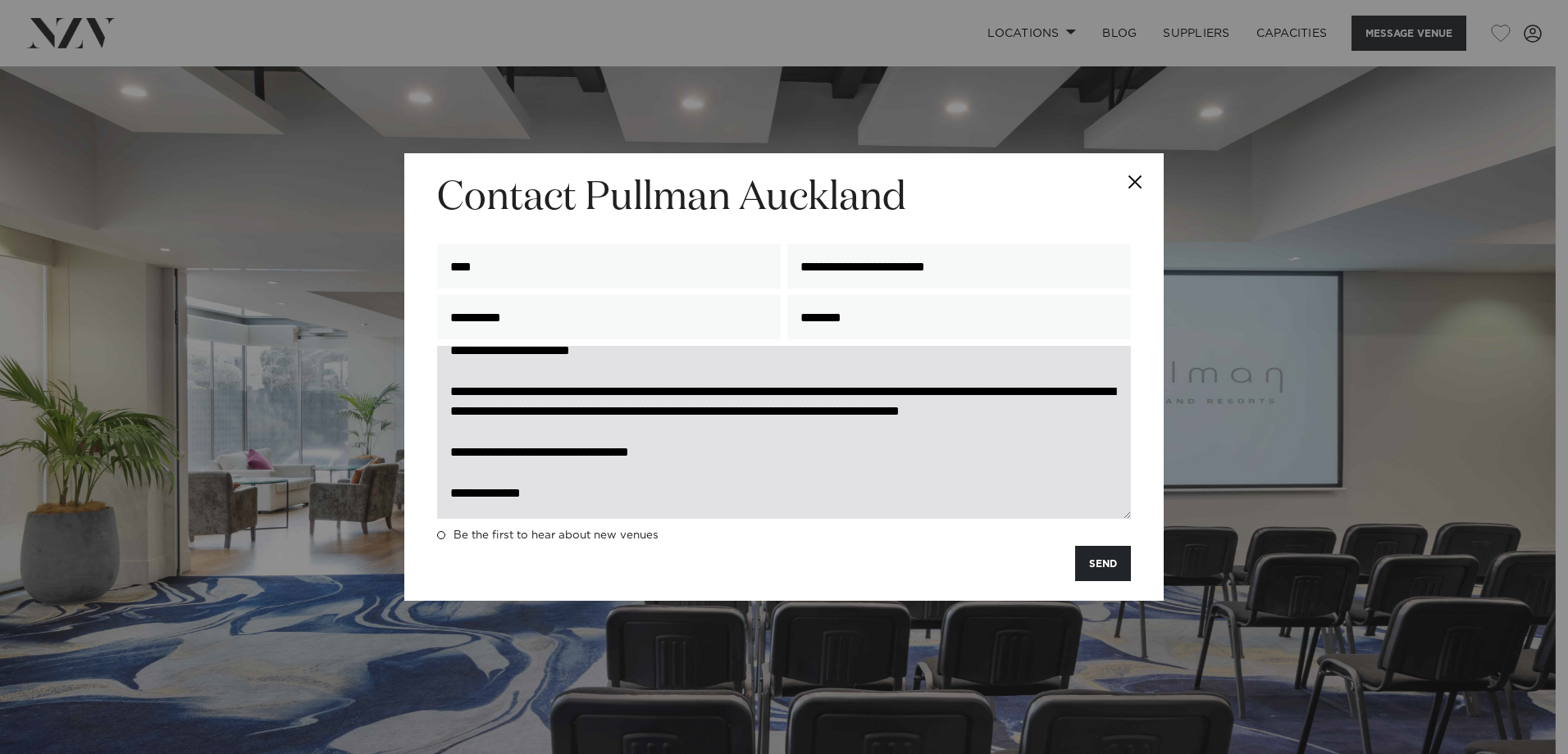 scroll, scrollTop: 347, scrollLeft: 0, axis: vertical 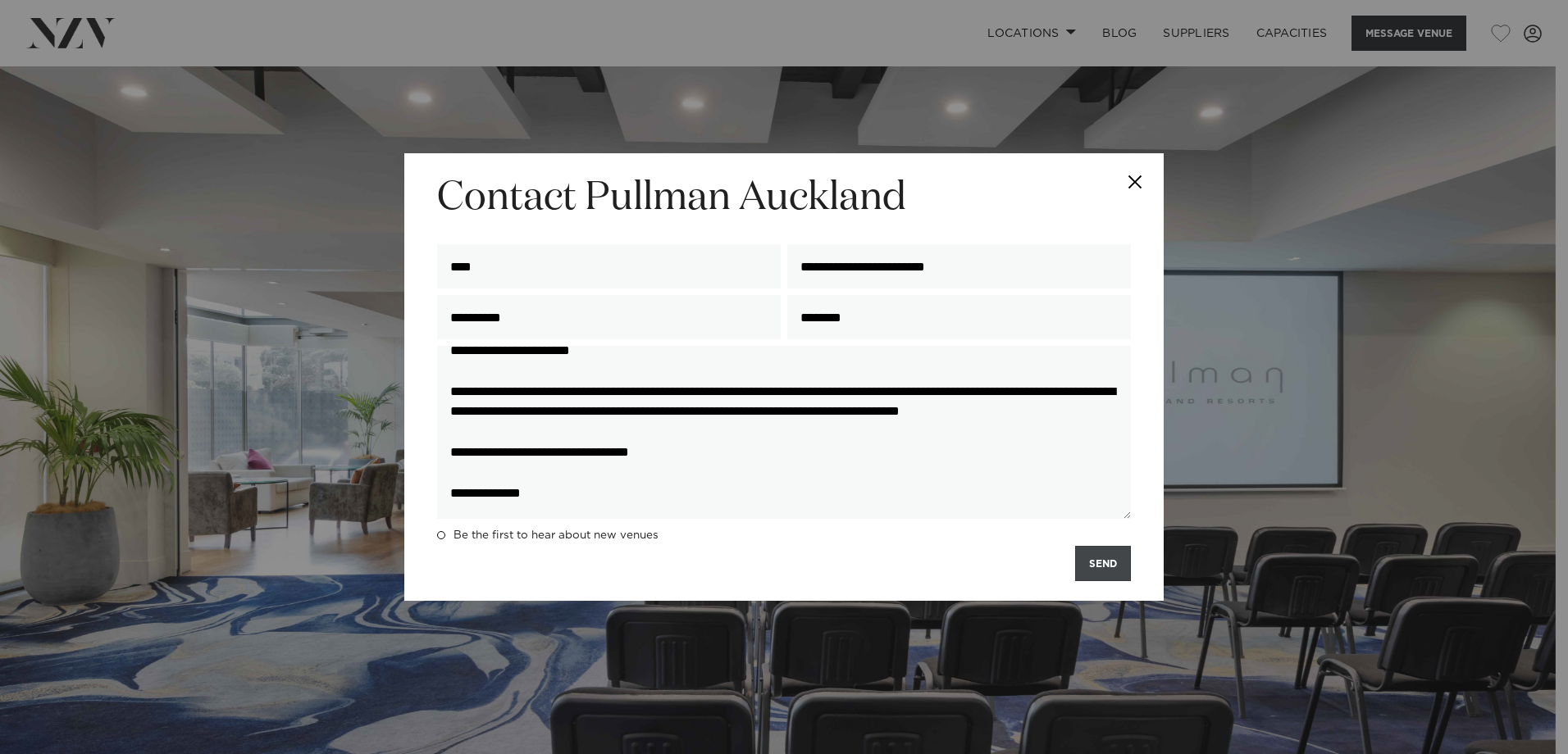 type on "**********" 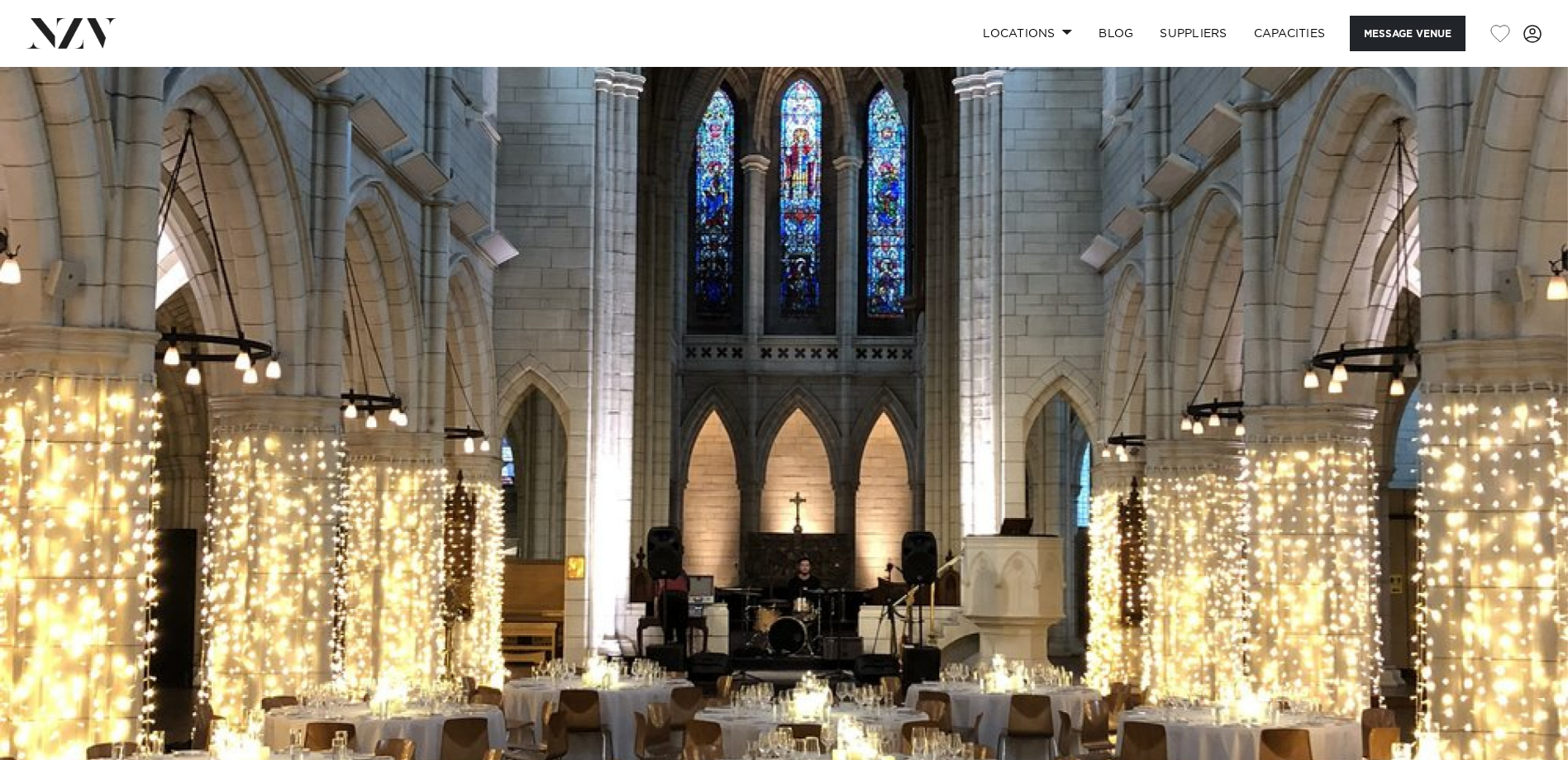 scroll, scrollTop: 0, scrollLeft: 0, axis: both 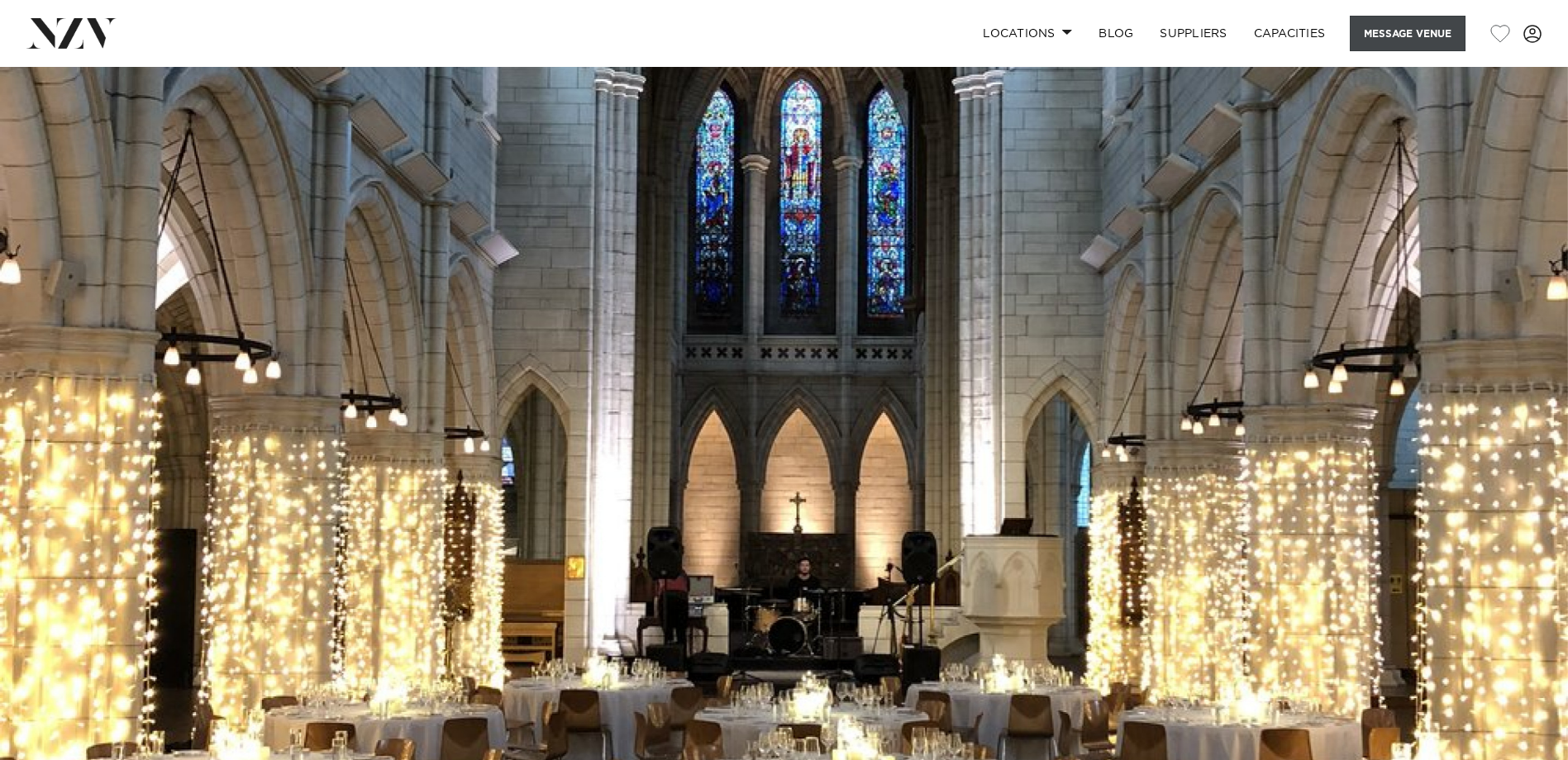 click on "Message Venue" at bounding box center [1408, 33] 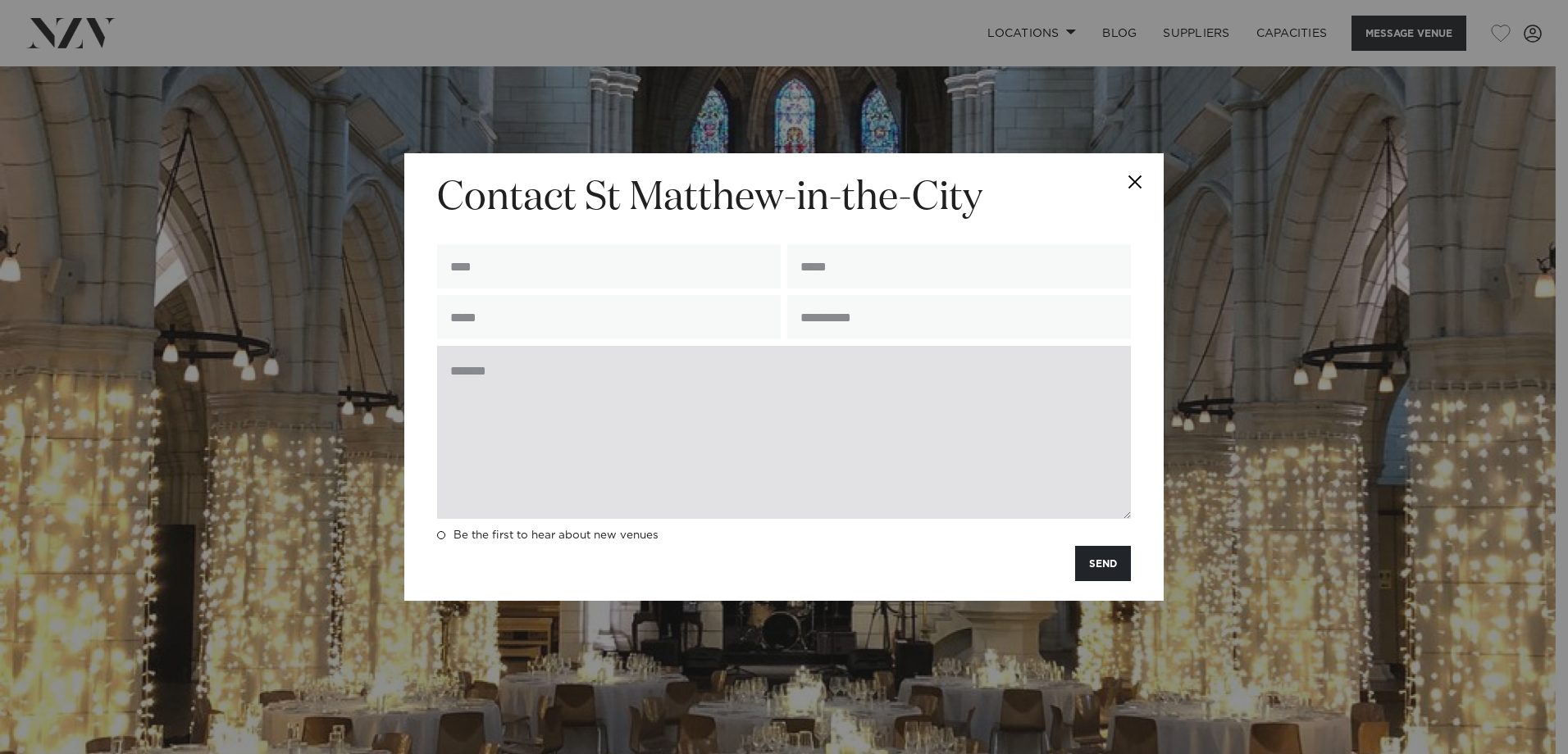 click at bounding box center (784, 432) 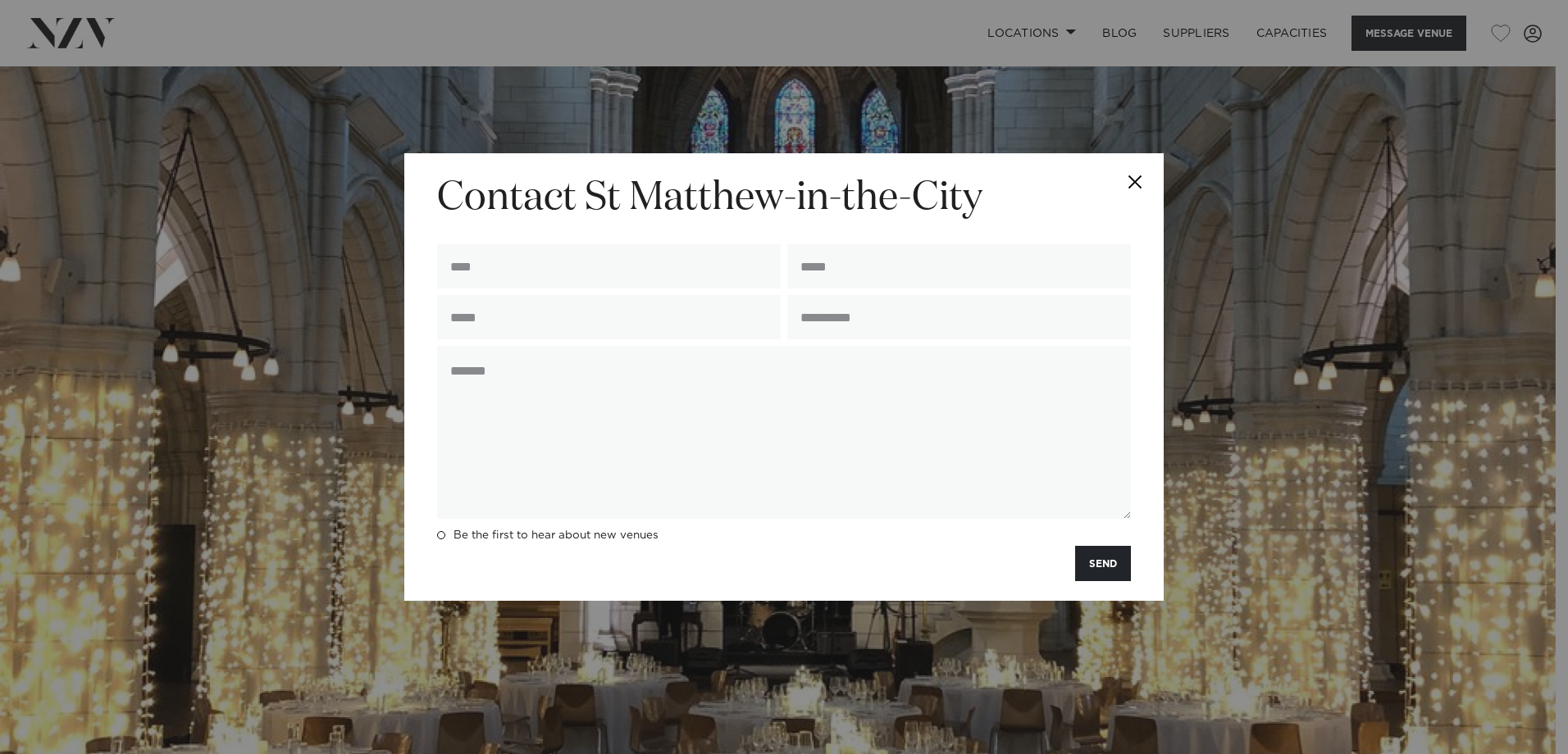 paste on "**********" 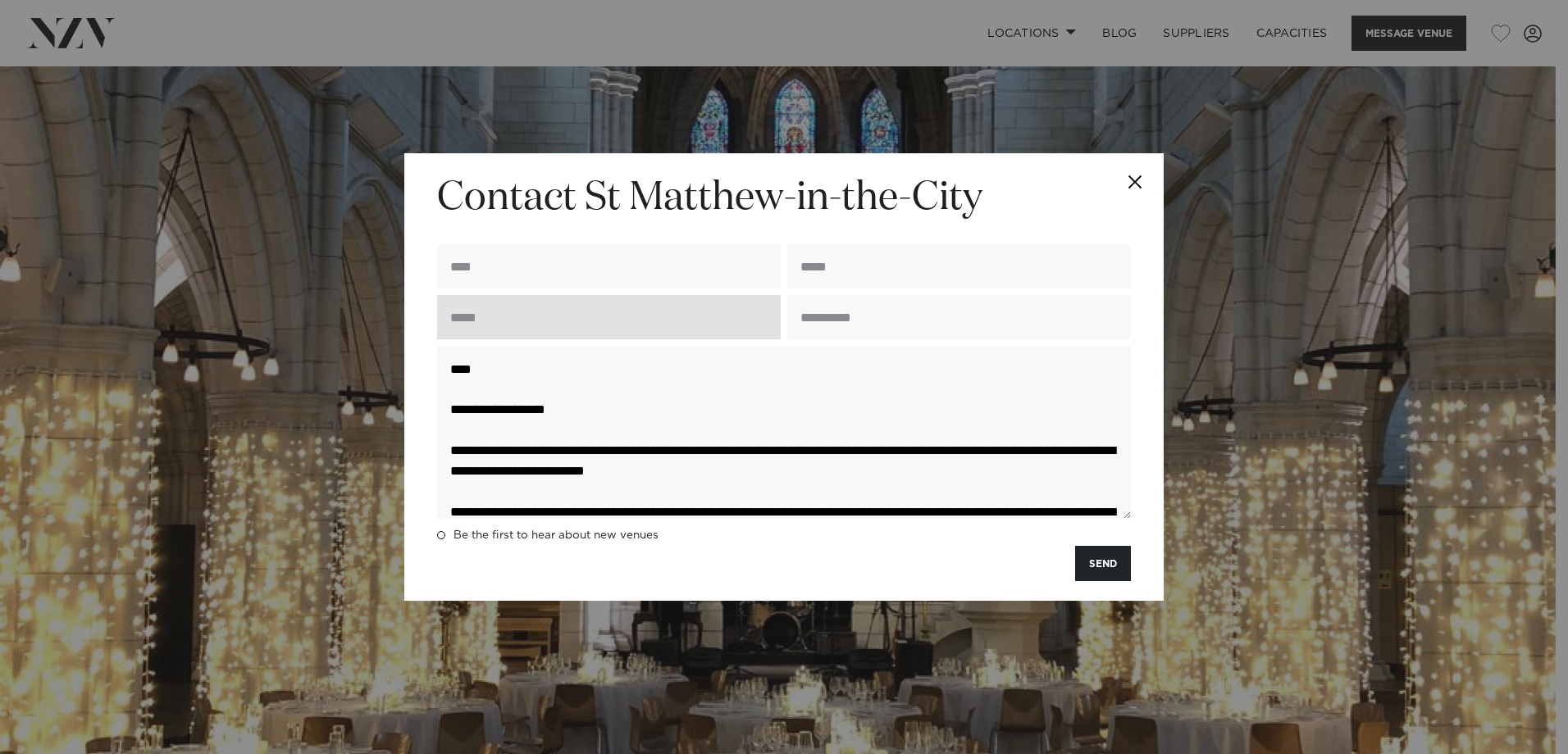 scroll, scrollTop: 1, scrollLeft: 0, axis: vertical 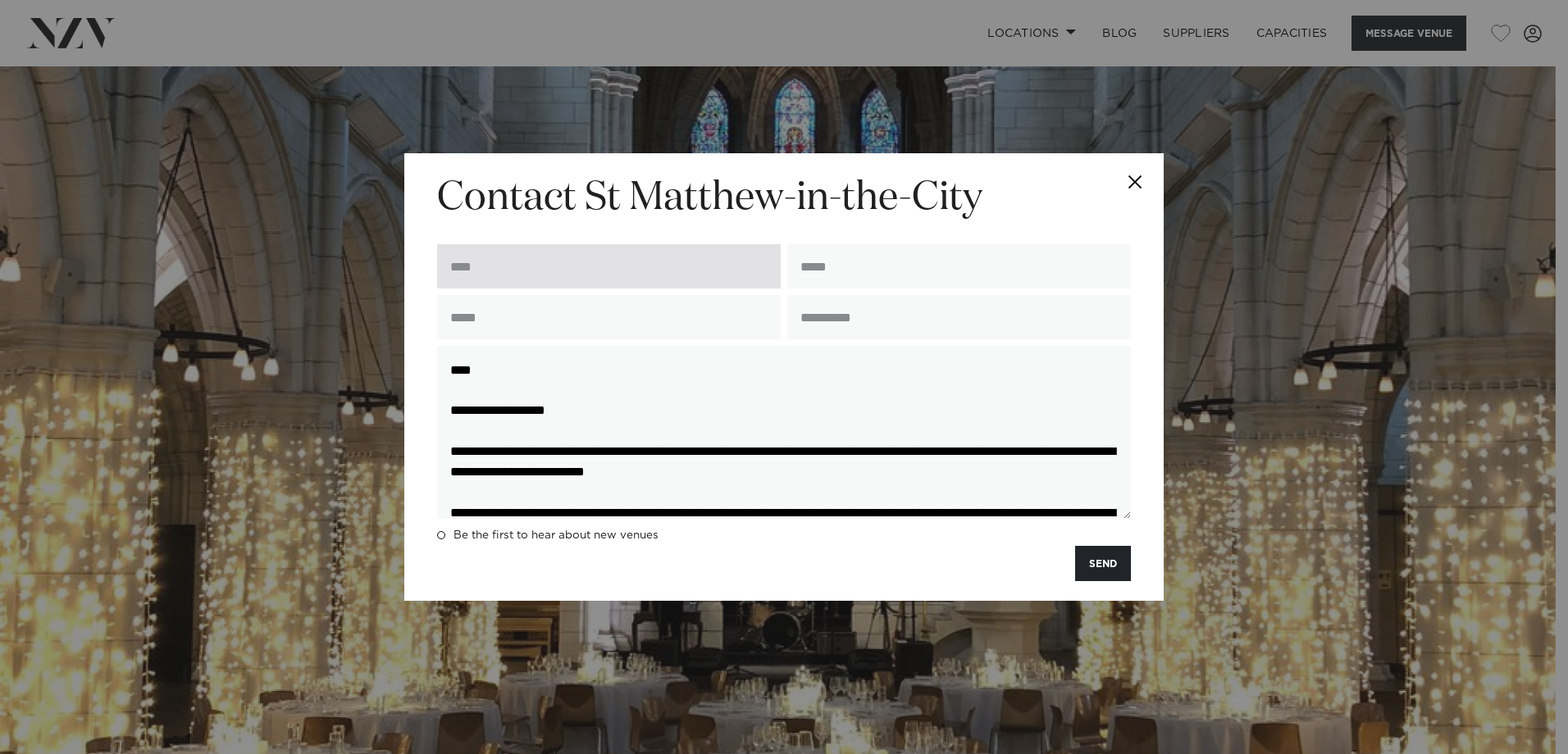 type on "**********" 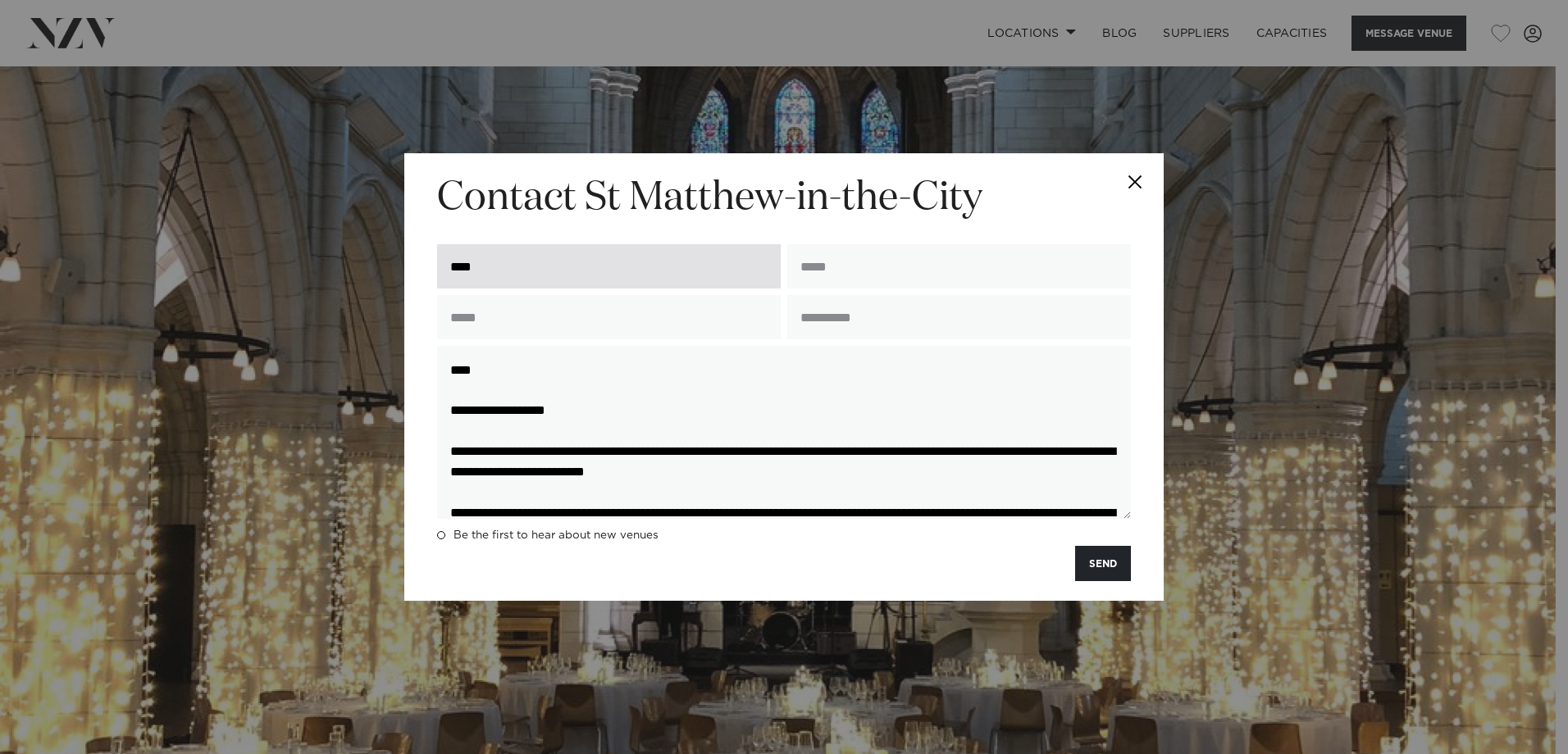 type on "**********" 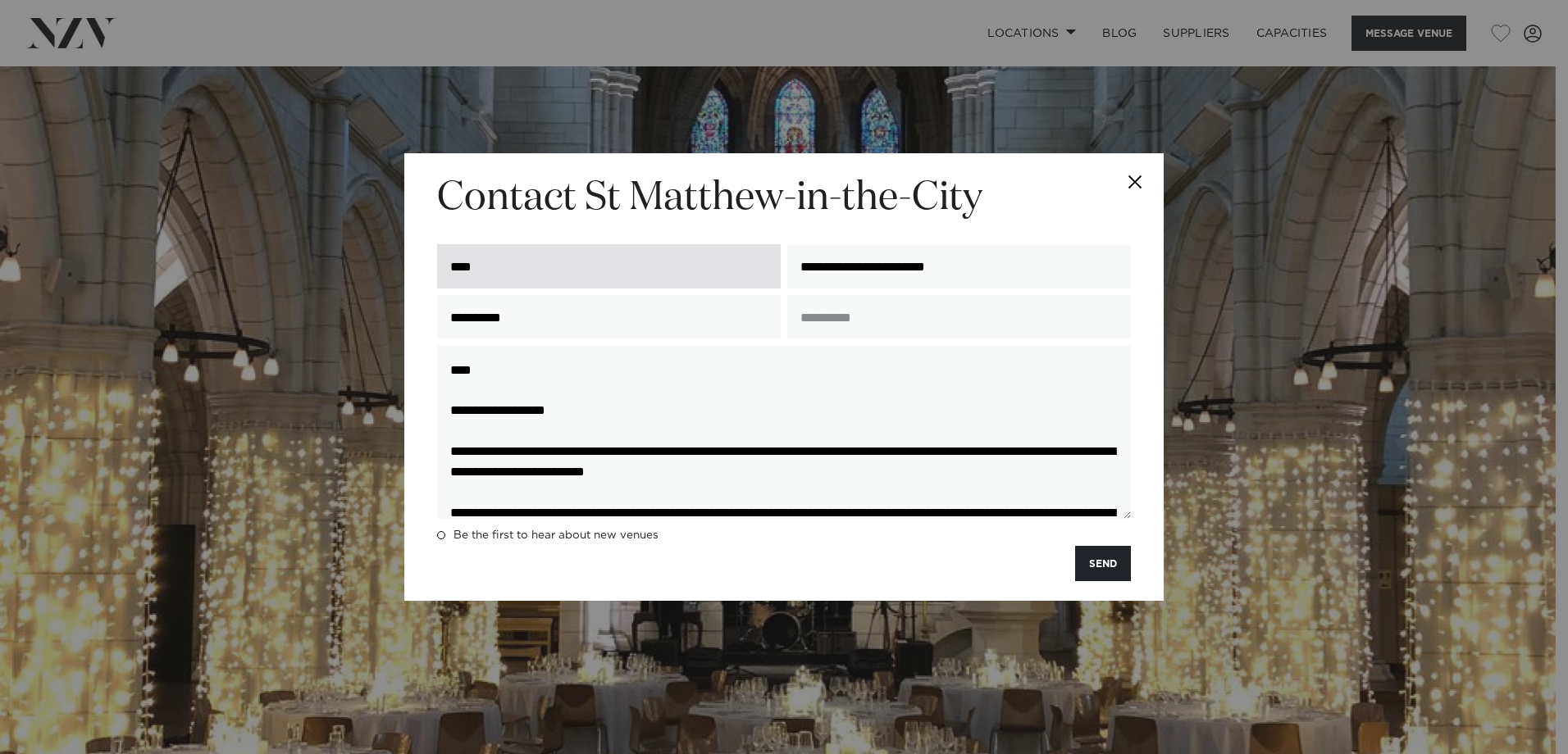 type on "********" 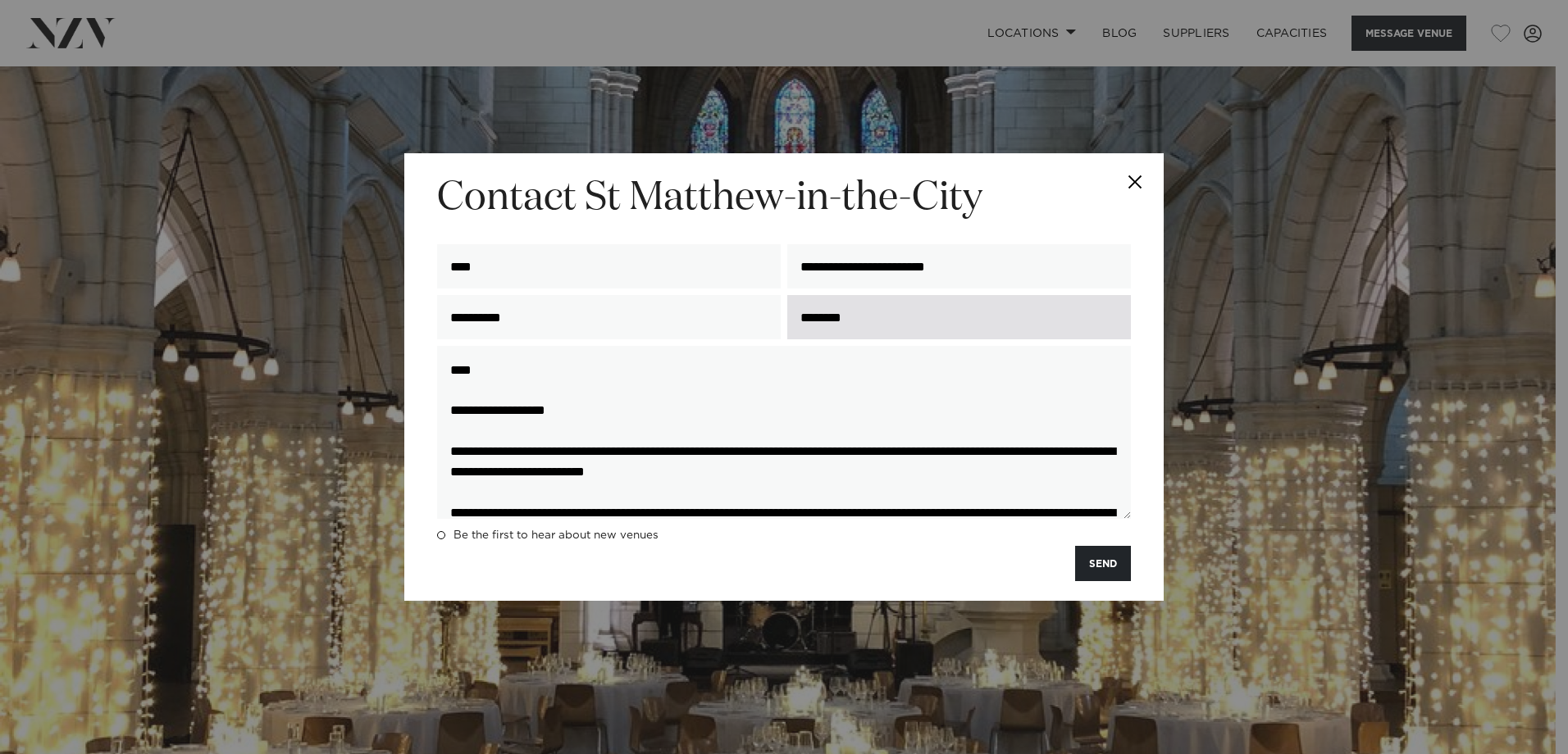 click on "********" at bounding box center (959, 317) 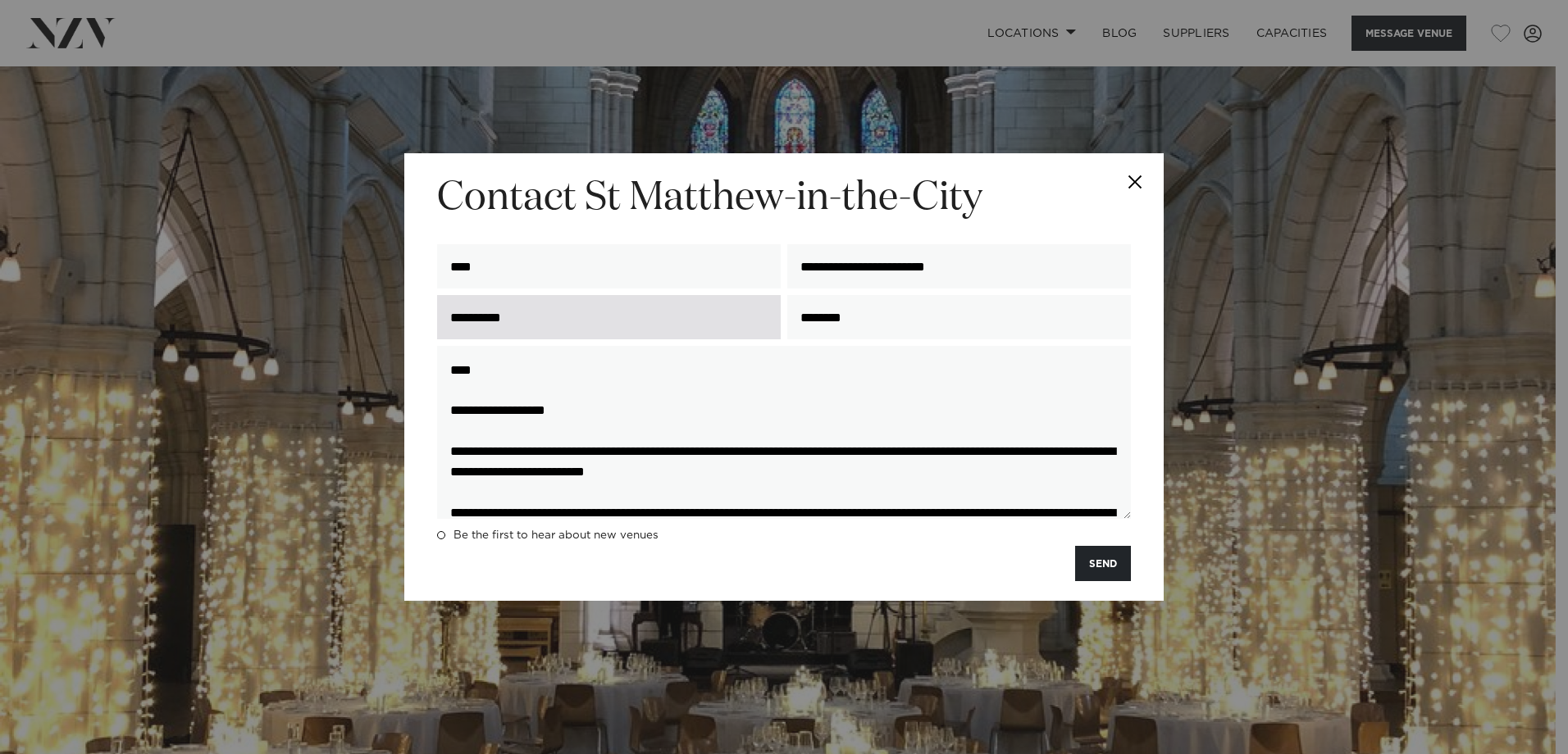 drag, startPoint x: 874, startPoint y: 320, endPoint x: 769, endPoint y: 313, distance: 105.23307 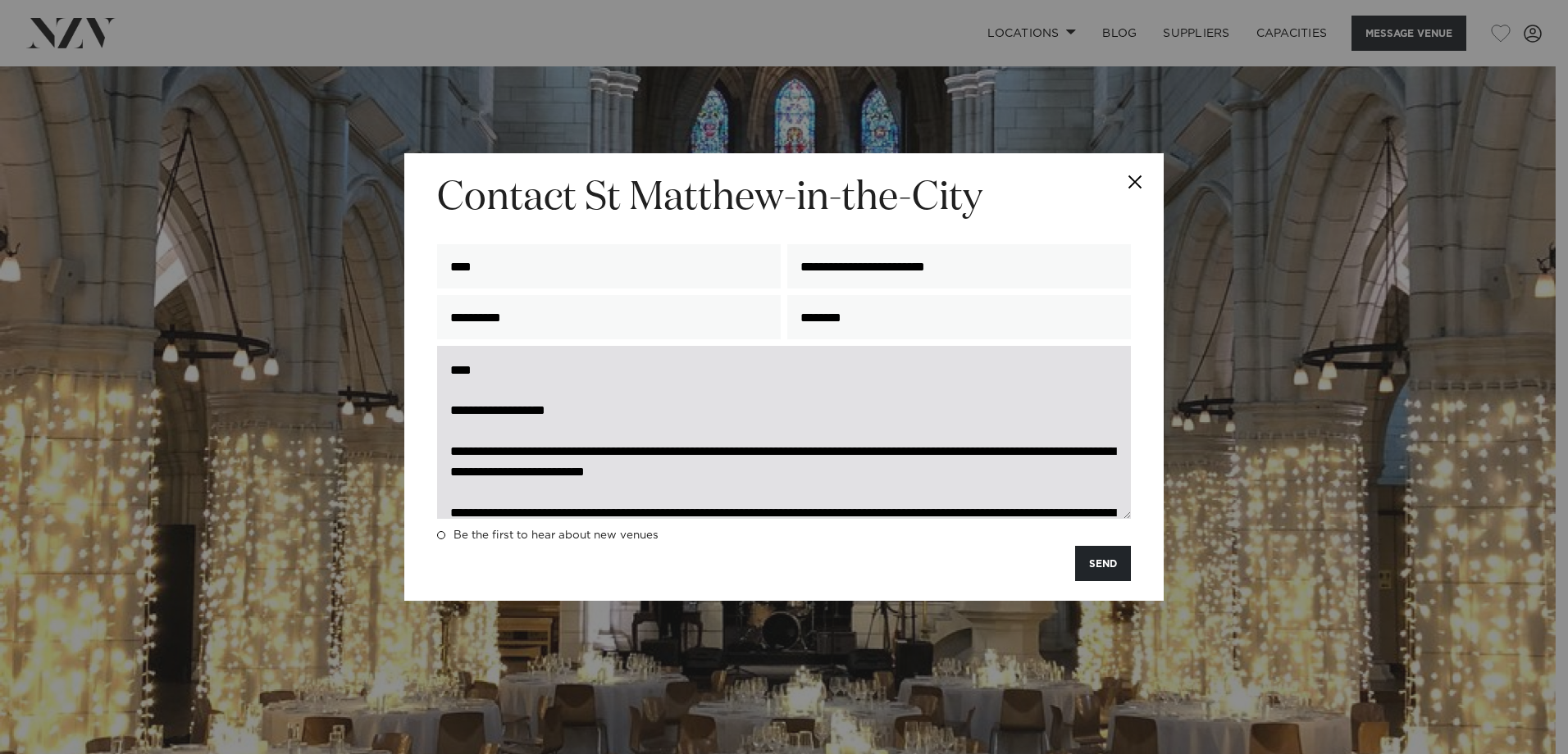 type on "********" 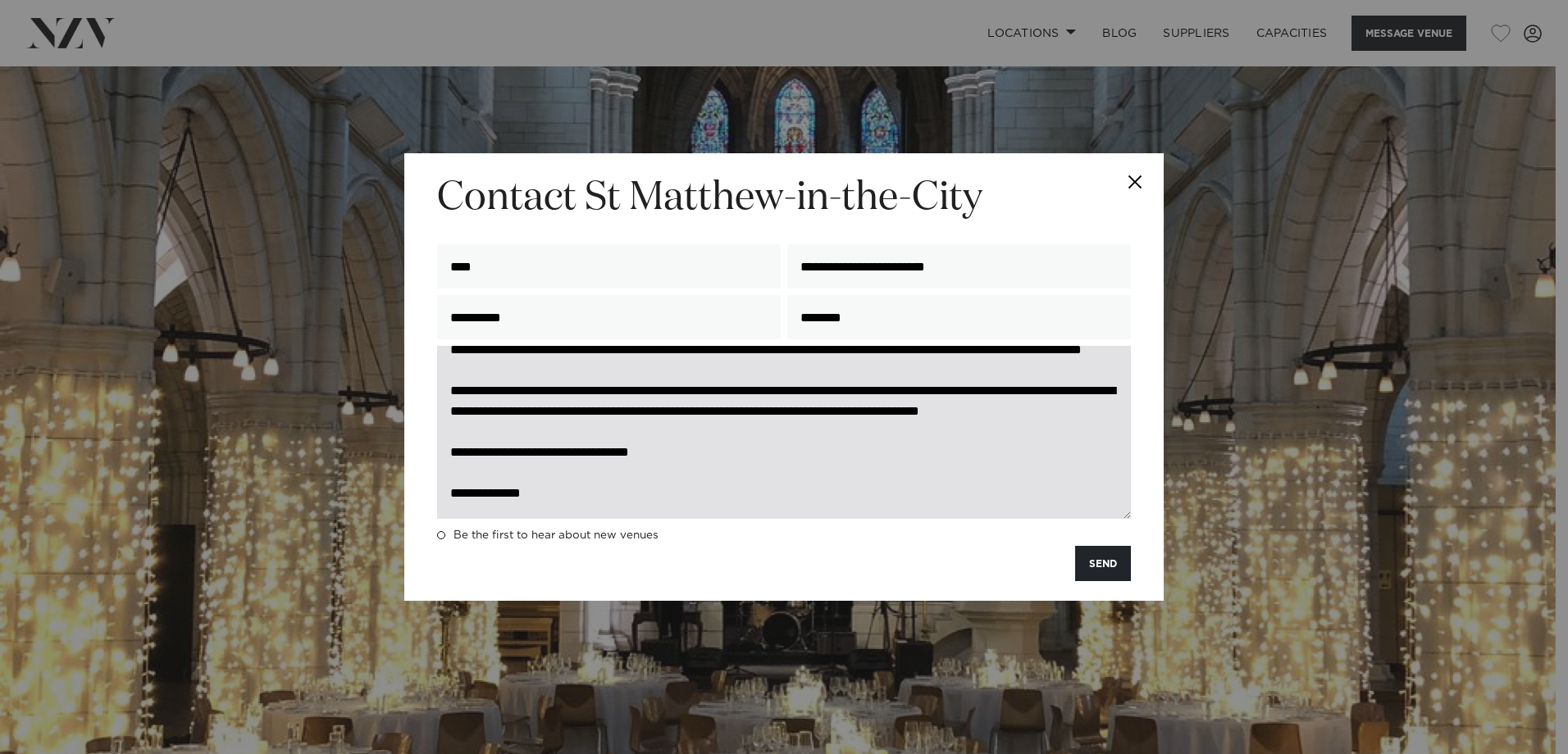 scroll, scrollTop: 411, scrollLeft: 0, axis: vertical 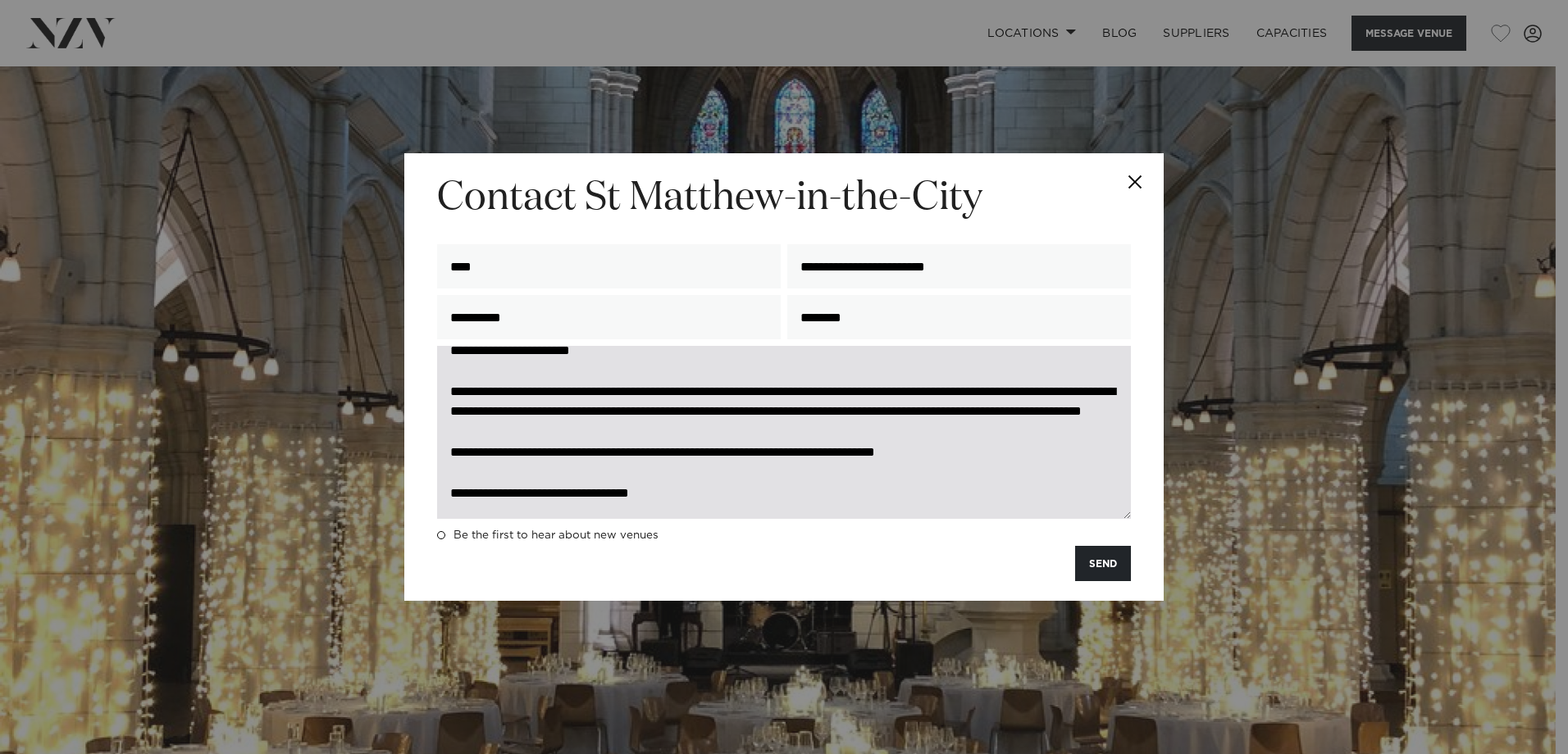 click on "**********" at bounding box center [784, 432] 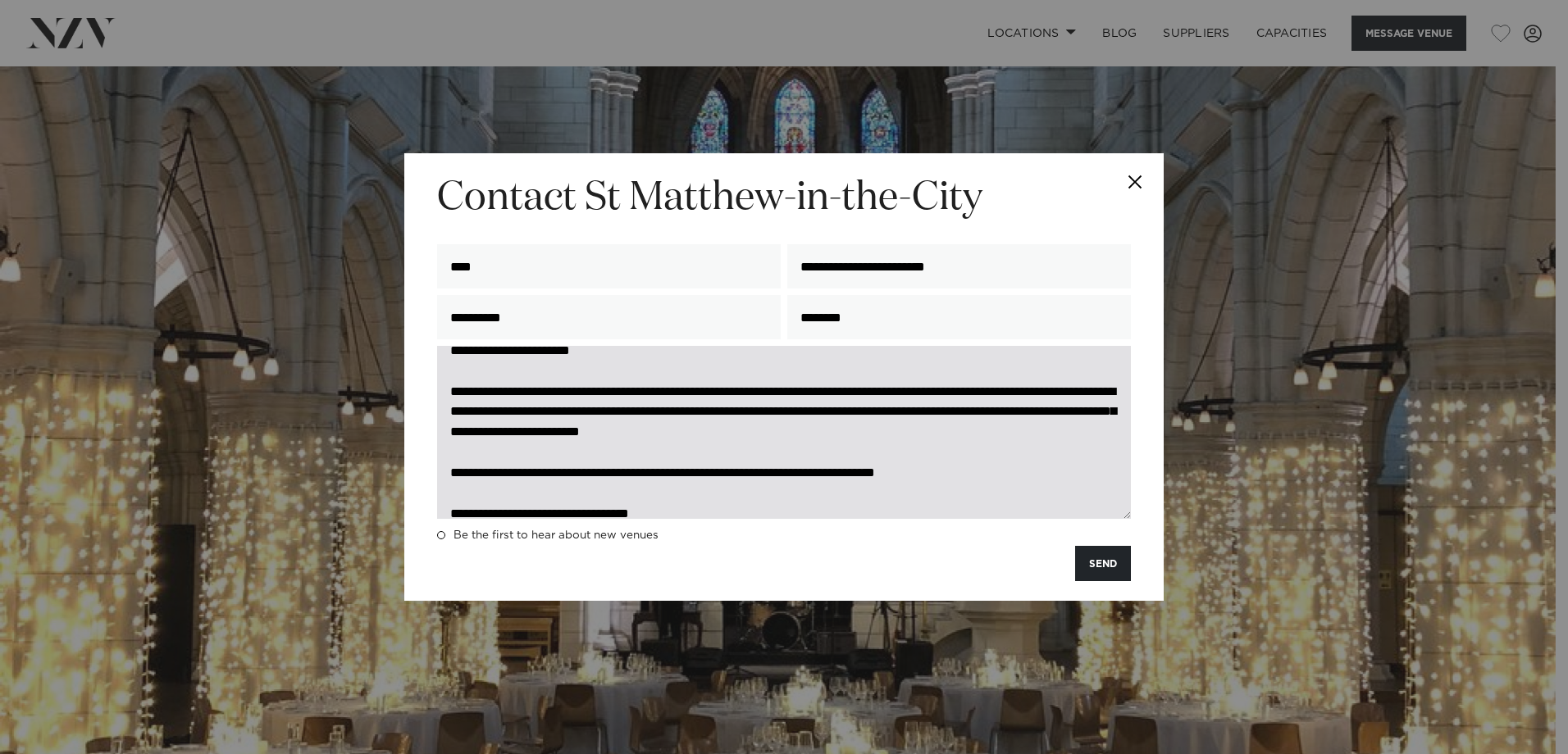 drag, startPoint x: 1034, startPoint y: 416, endPoint x: 910, endPoint y: 429, distance: 124.67959 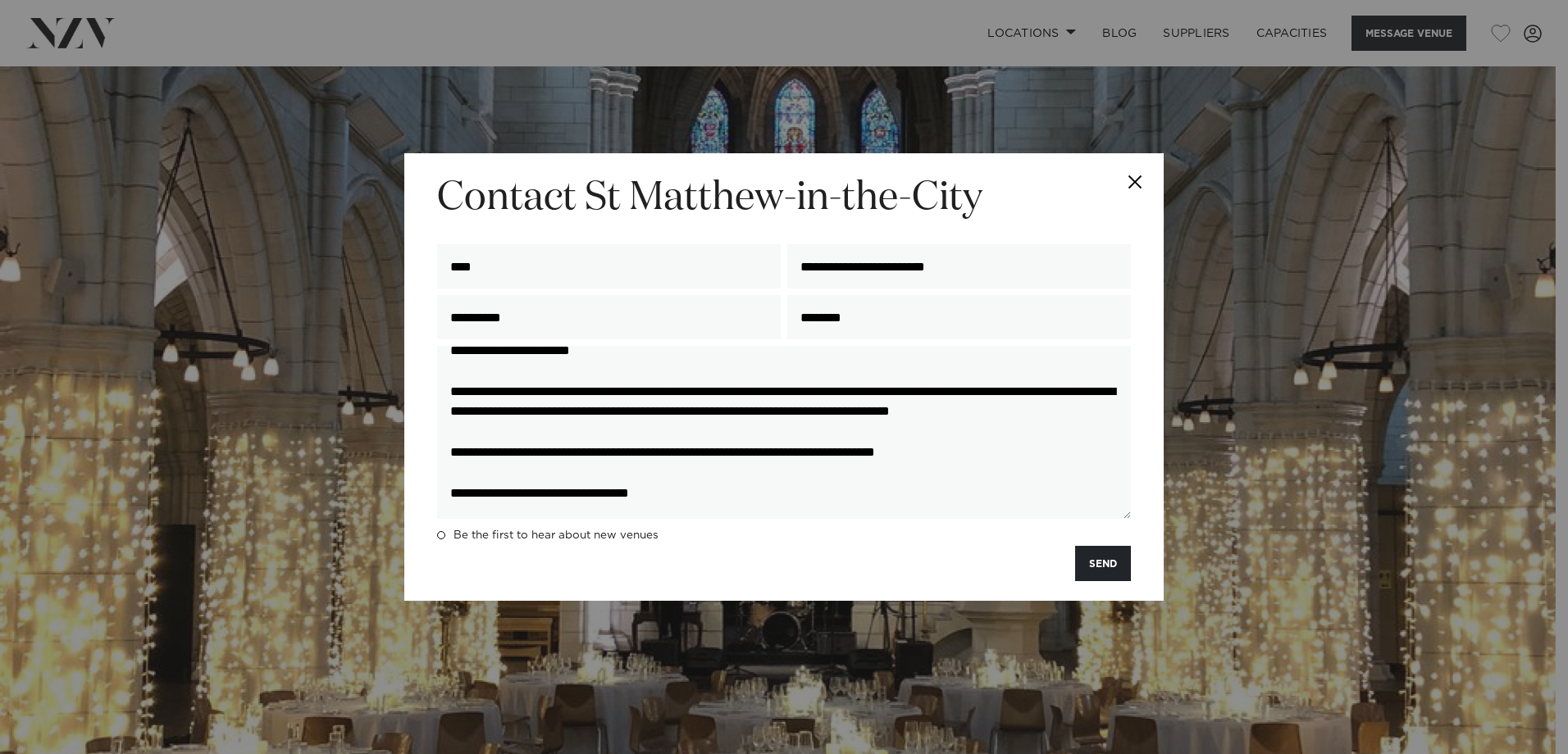 drag, startPoint x: 994, startPoint y: 496, endPoint x: 433, endPoint y: 493, distance: 561.008 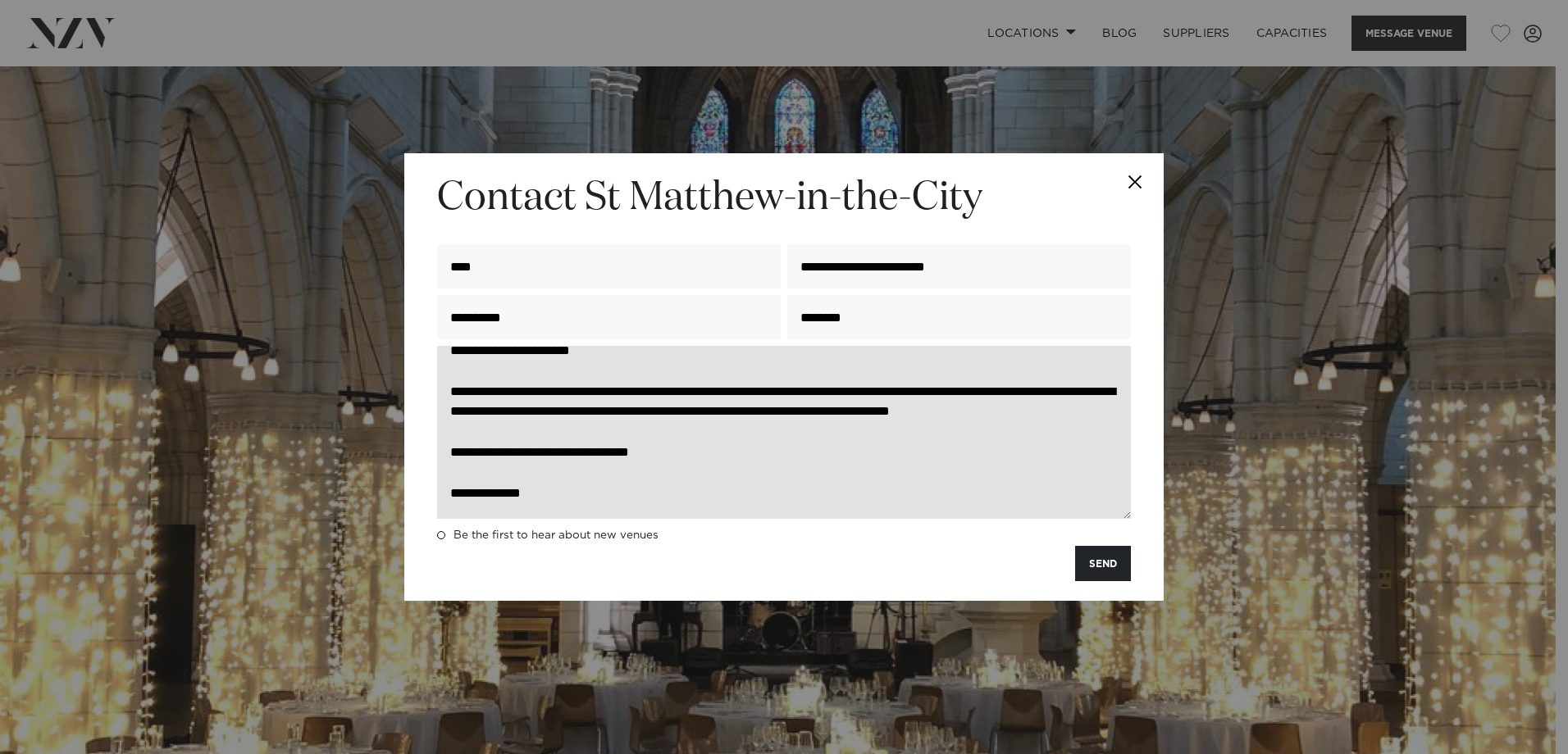 scroll, scrollTop: 347, scrollLeft: 0, axis: vertical 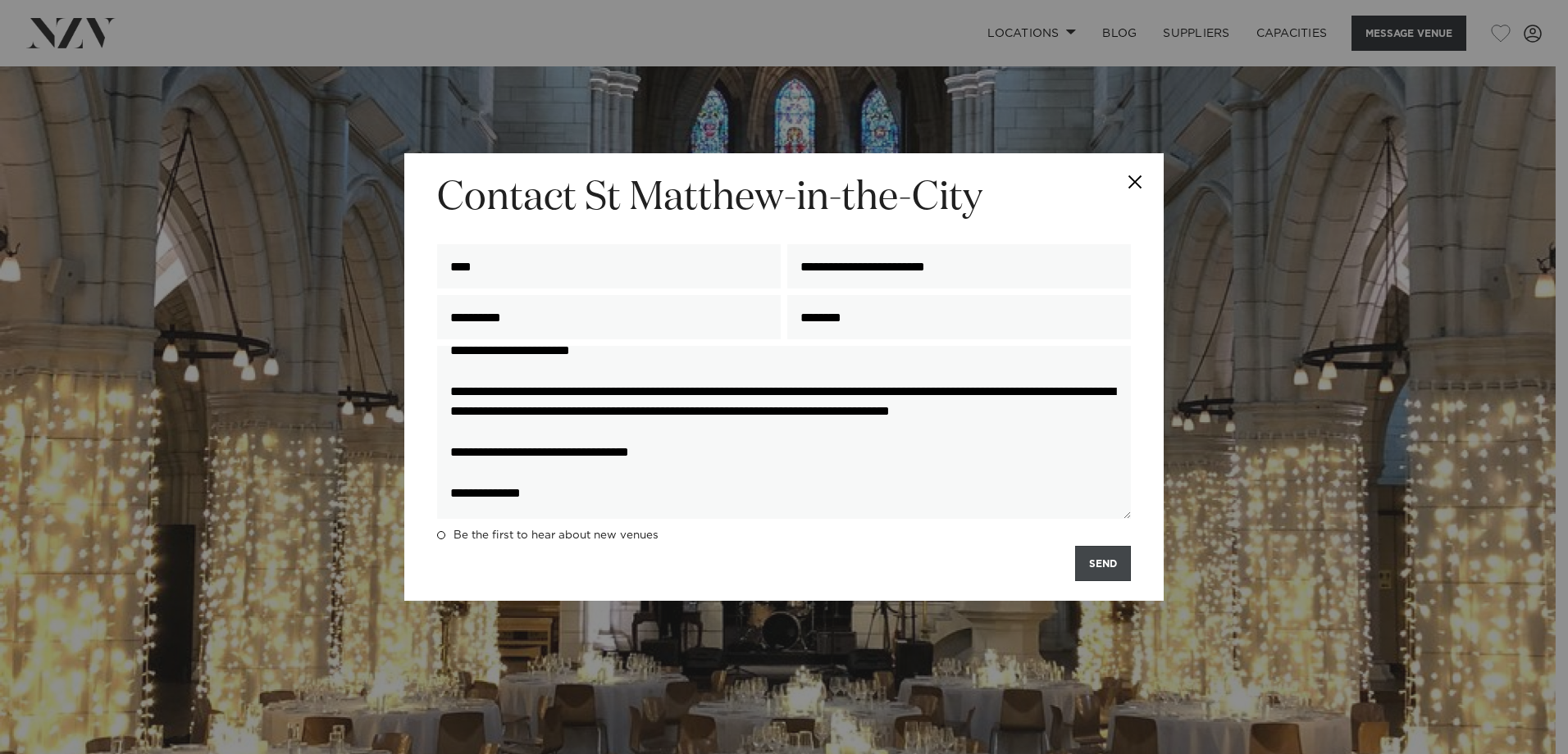 type on "**********" 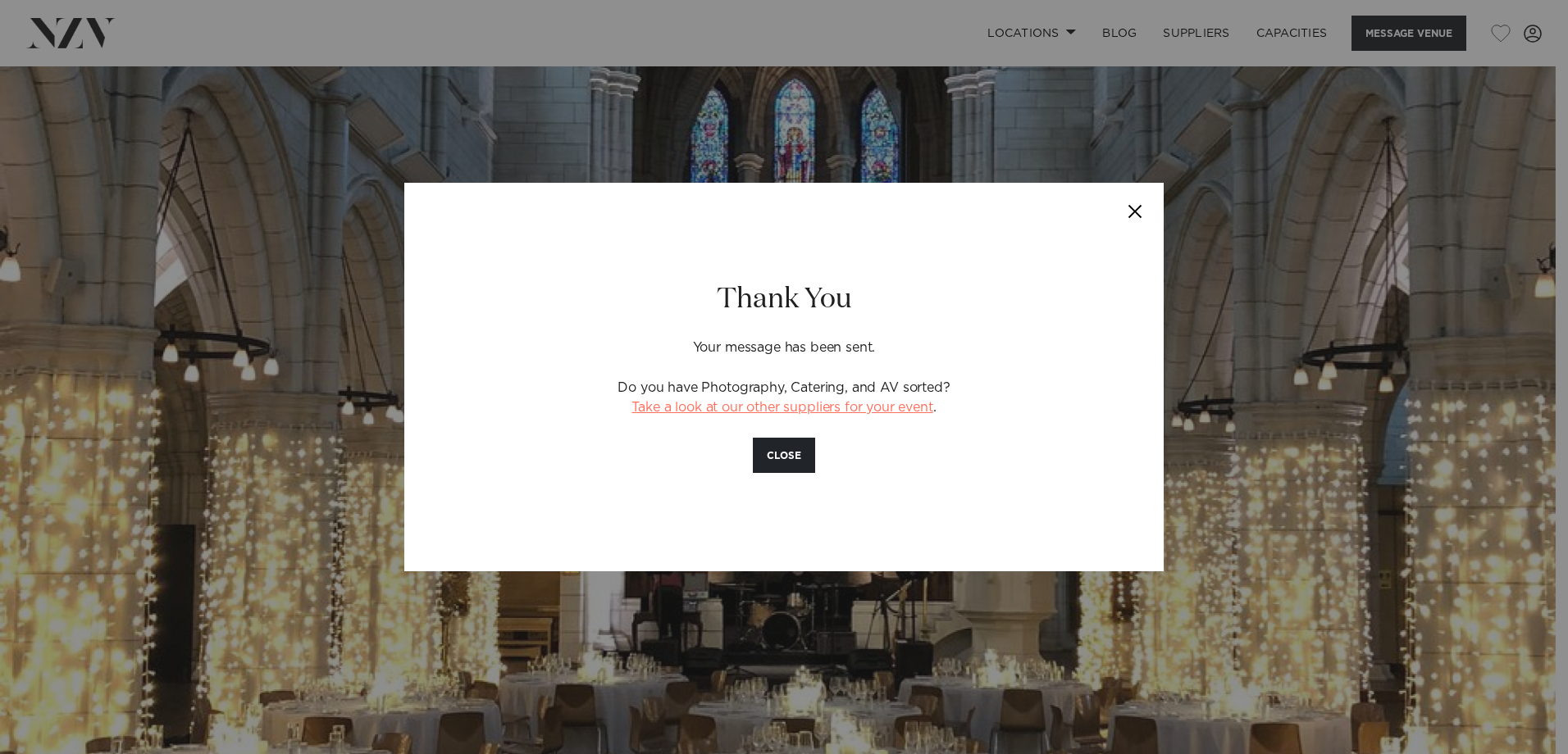 click on "Take a look at our other suppliers for your event" at bounding box center (782, 407) 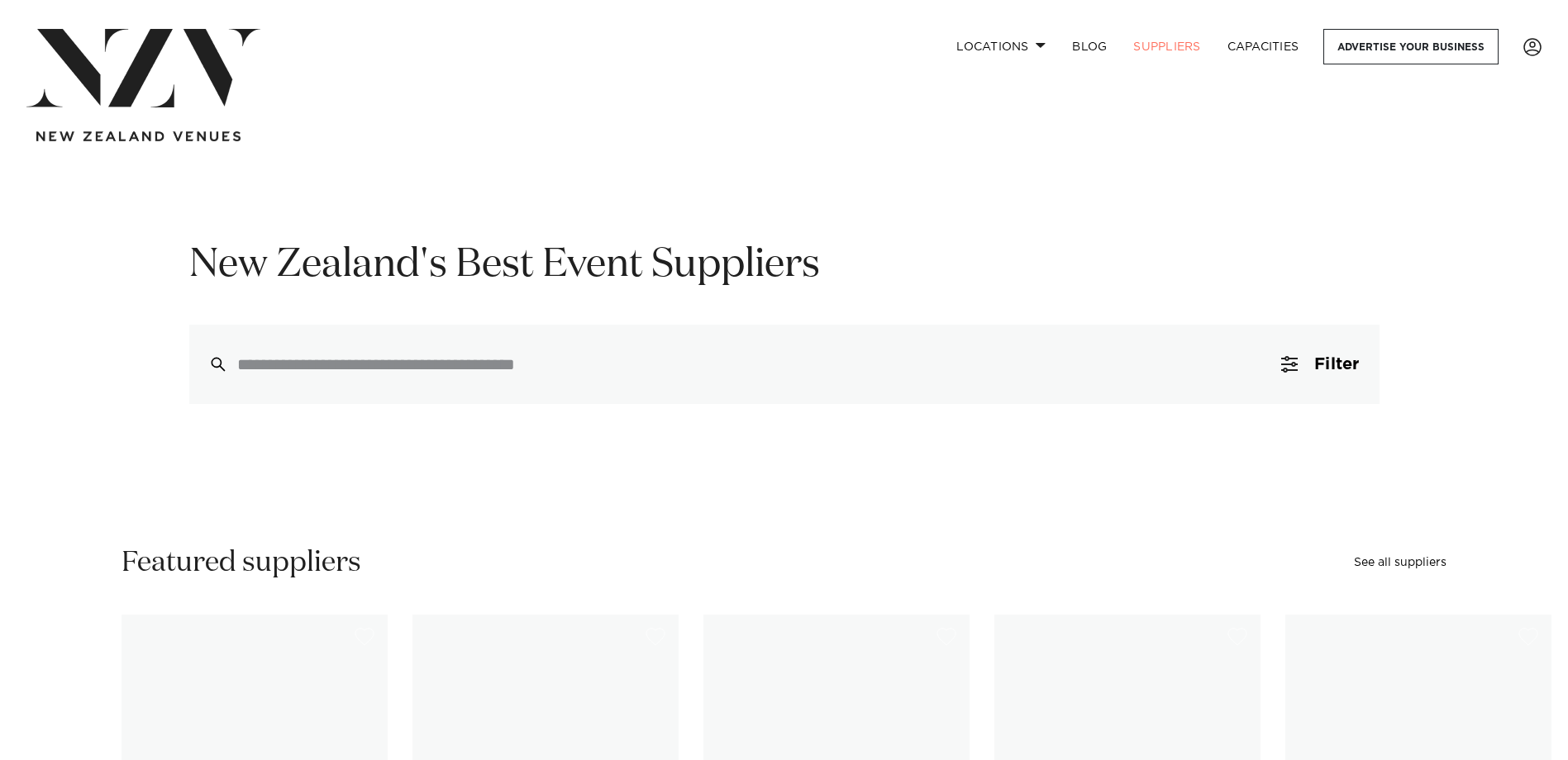 scroll, scrollTop: 0, scrollLeft: 0, axis: both 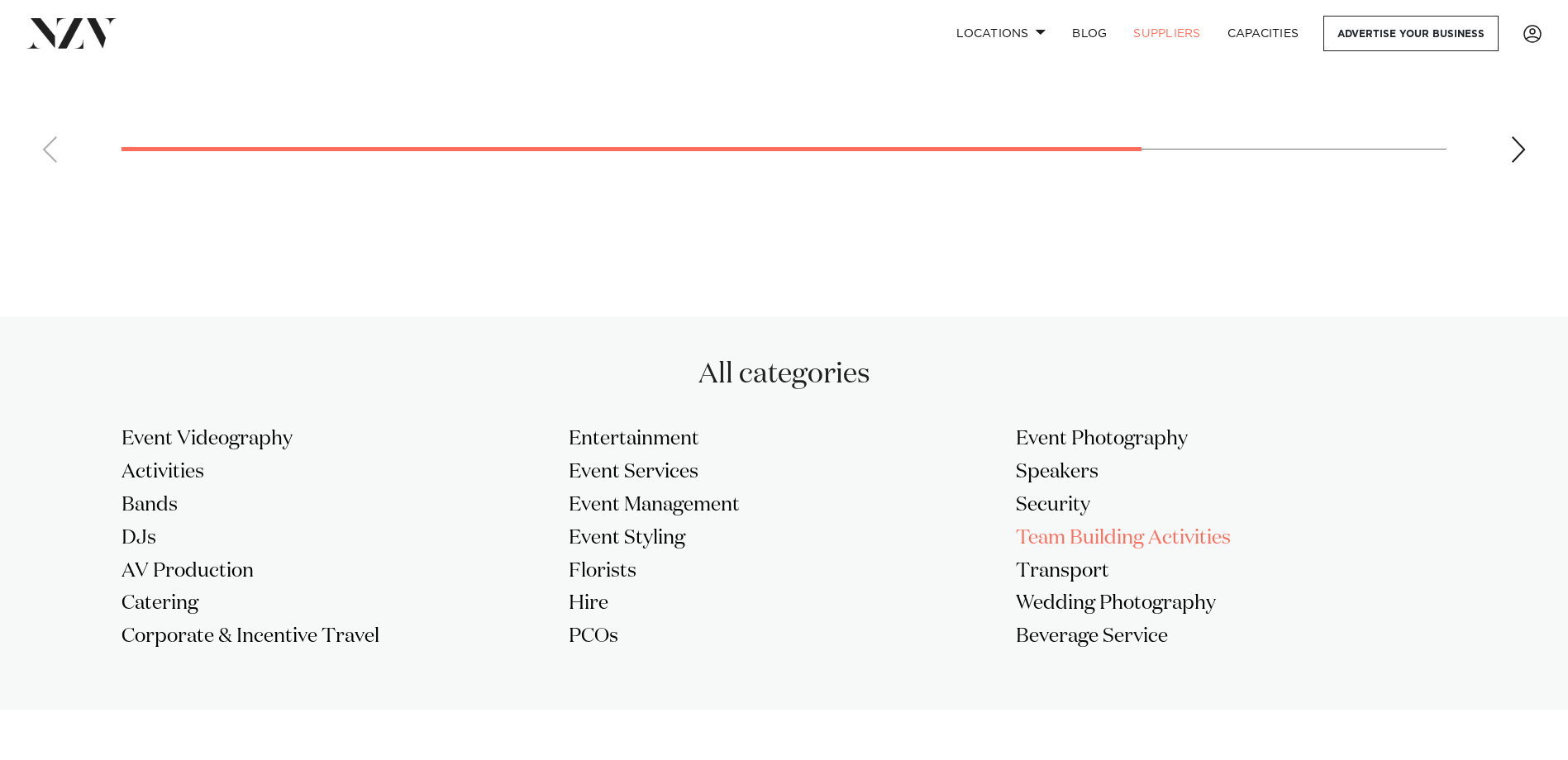 click on "Team Building Activities" at bounding box center (1231, 539) 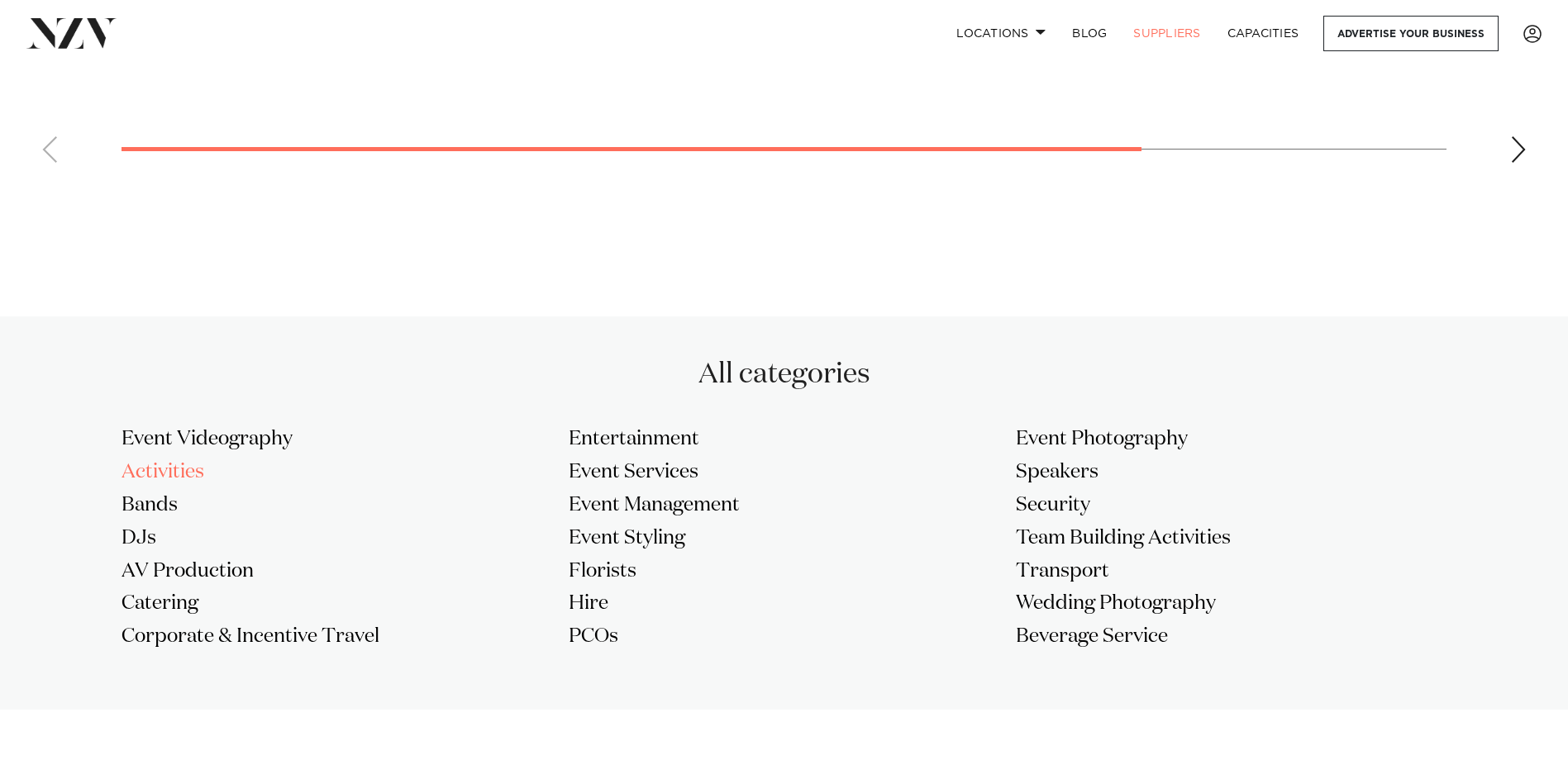 click on "Activities" at bounding box center [336, 473] 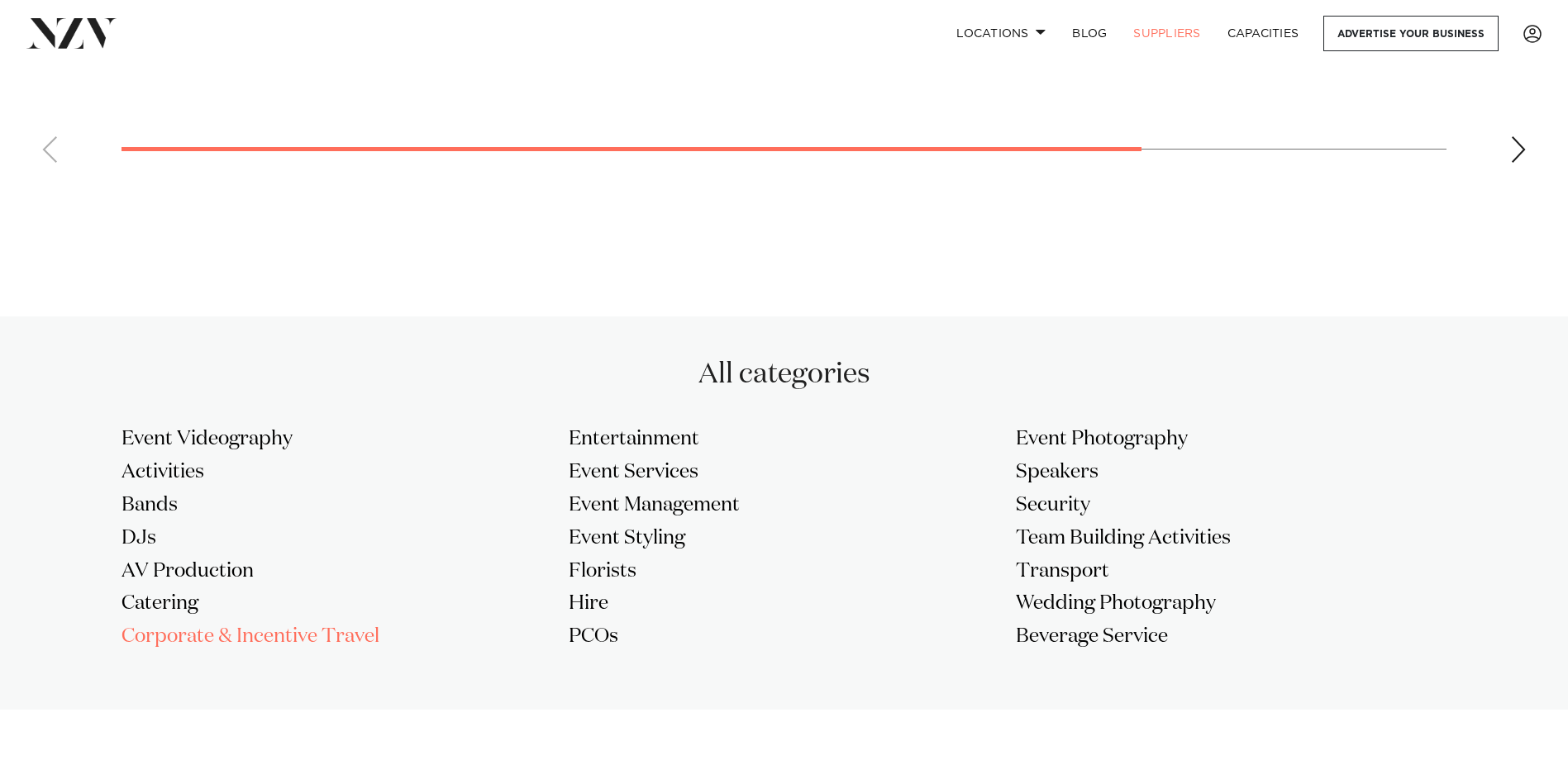 click on "Corporate & Incentive Travel" at bounding box center (336, 637) 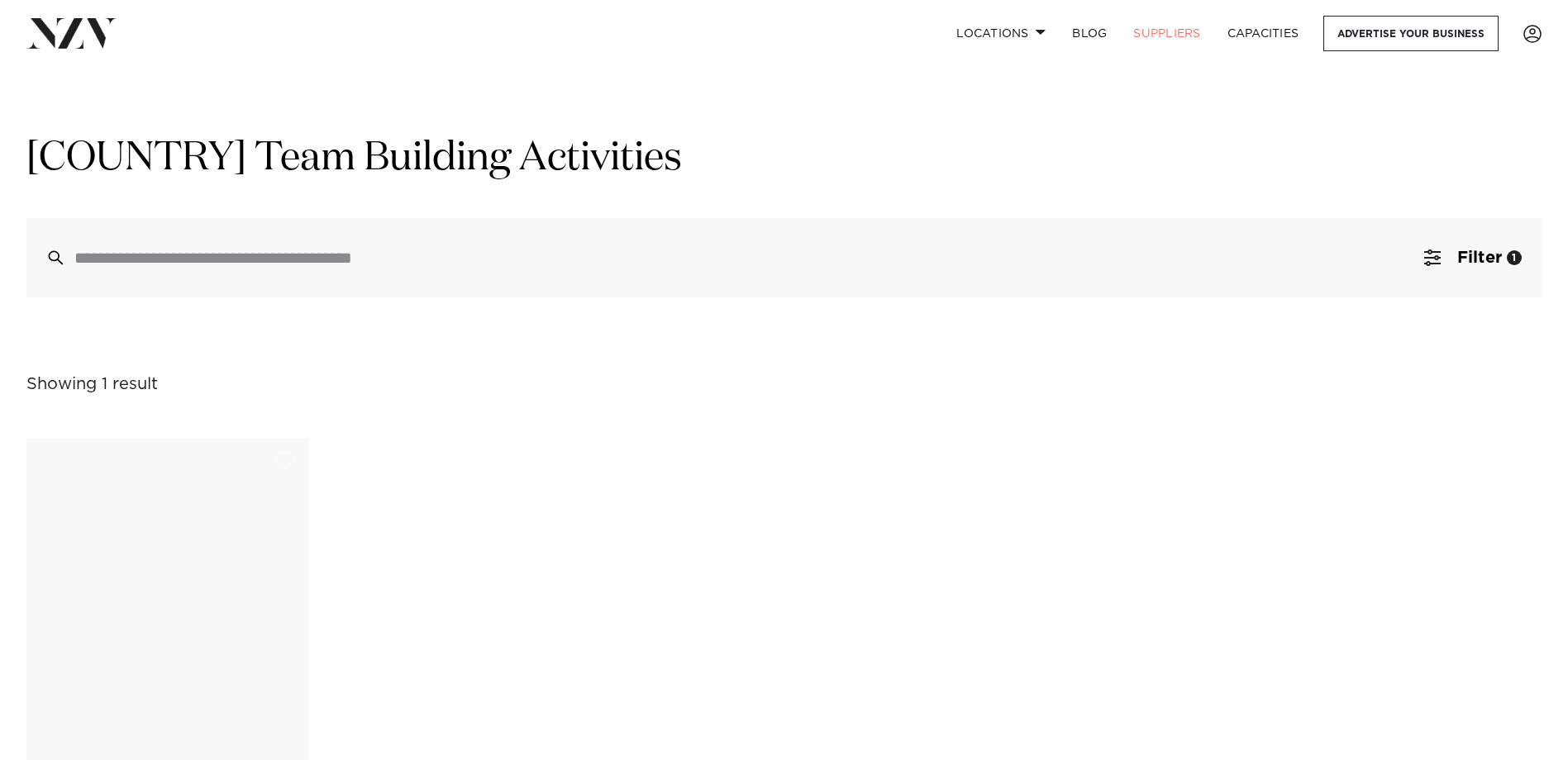 scroll, scrollTop: 0, scrollLeft: 0, axis: both 